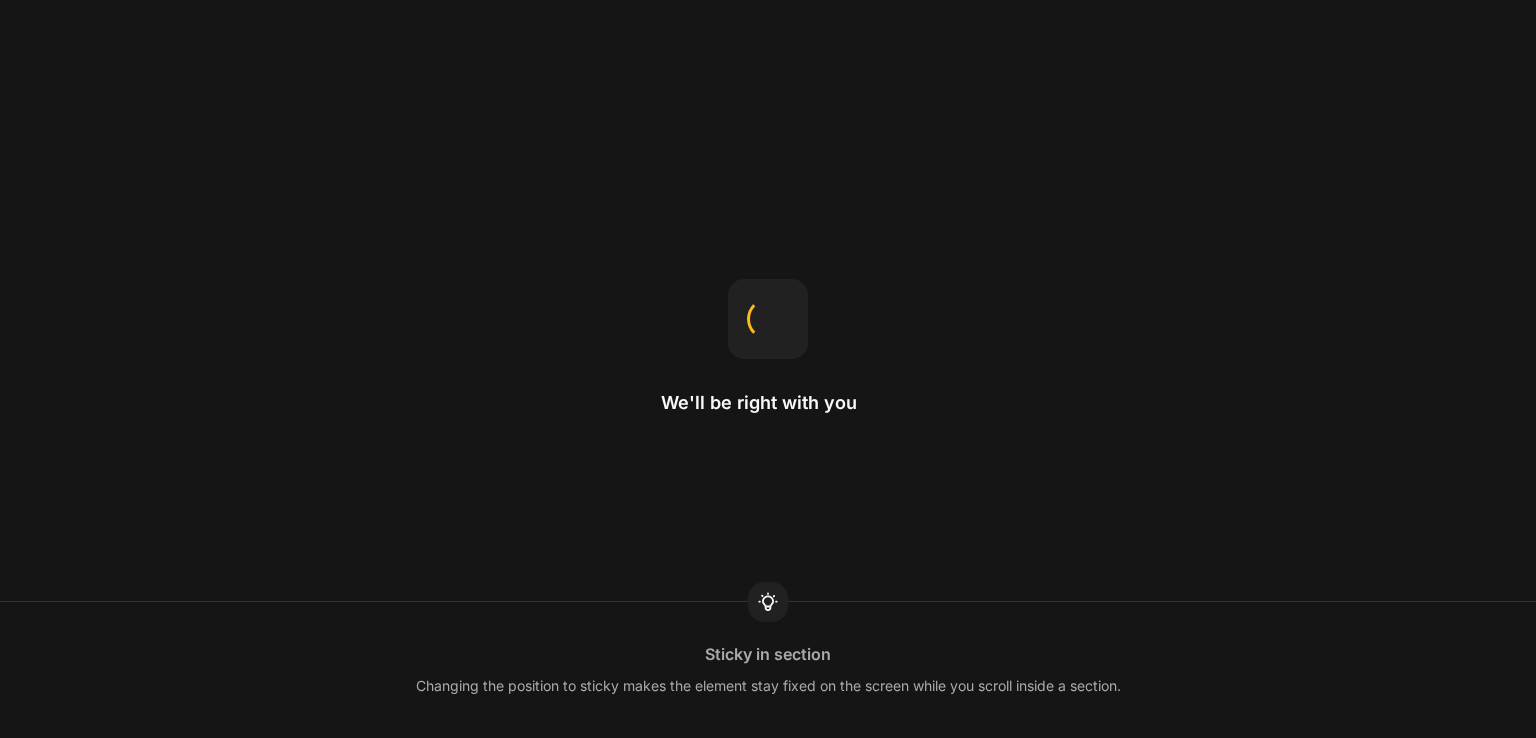 scroll, scrollTop: 0, scrollLeft: 0, axis: both 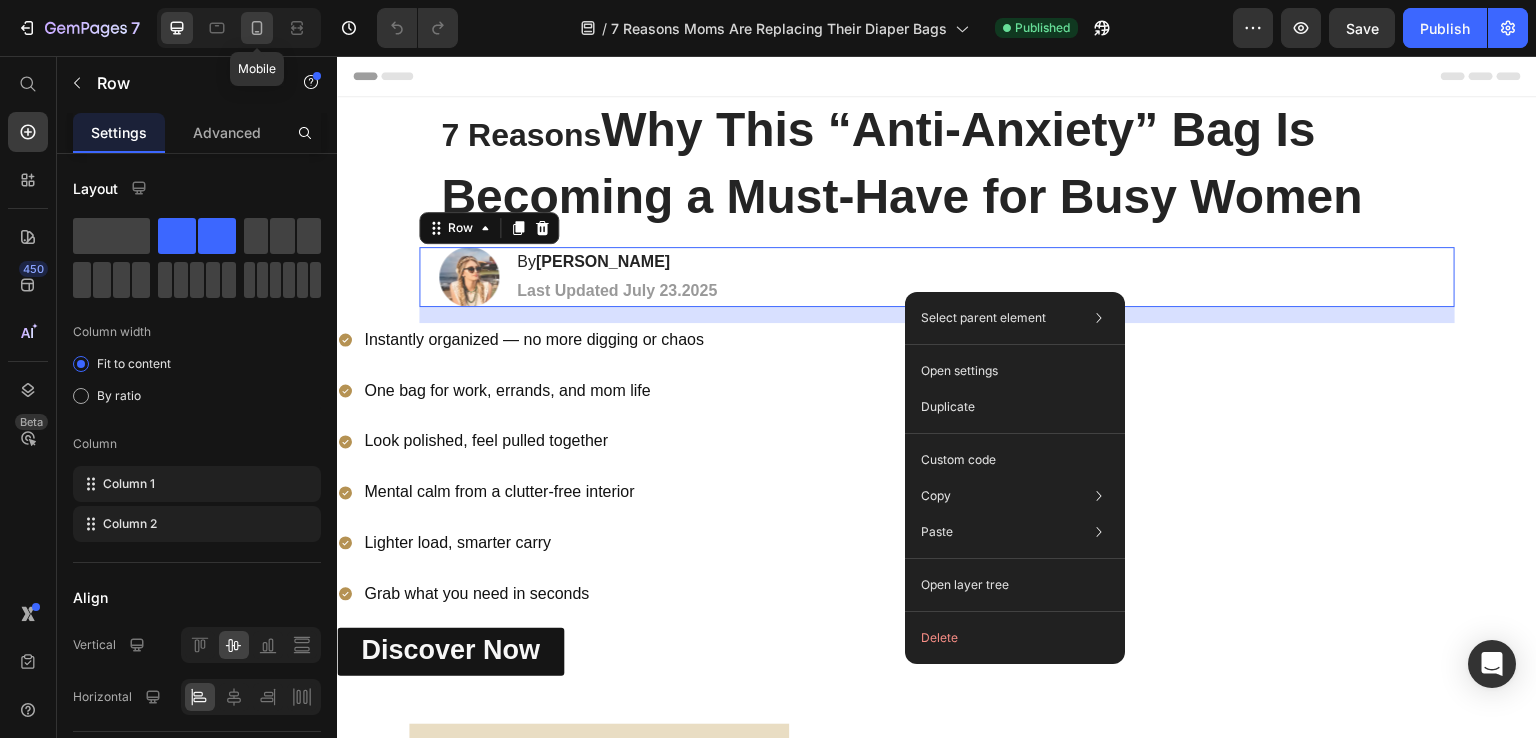 click 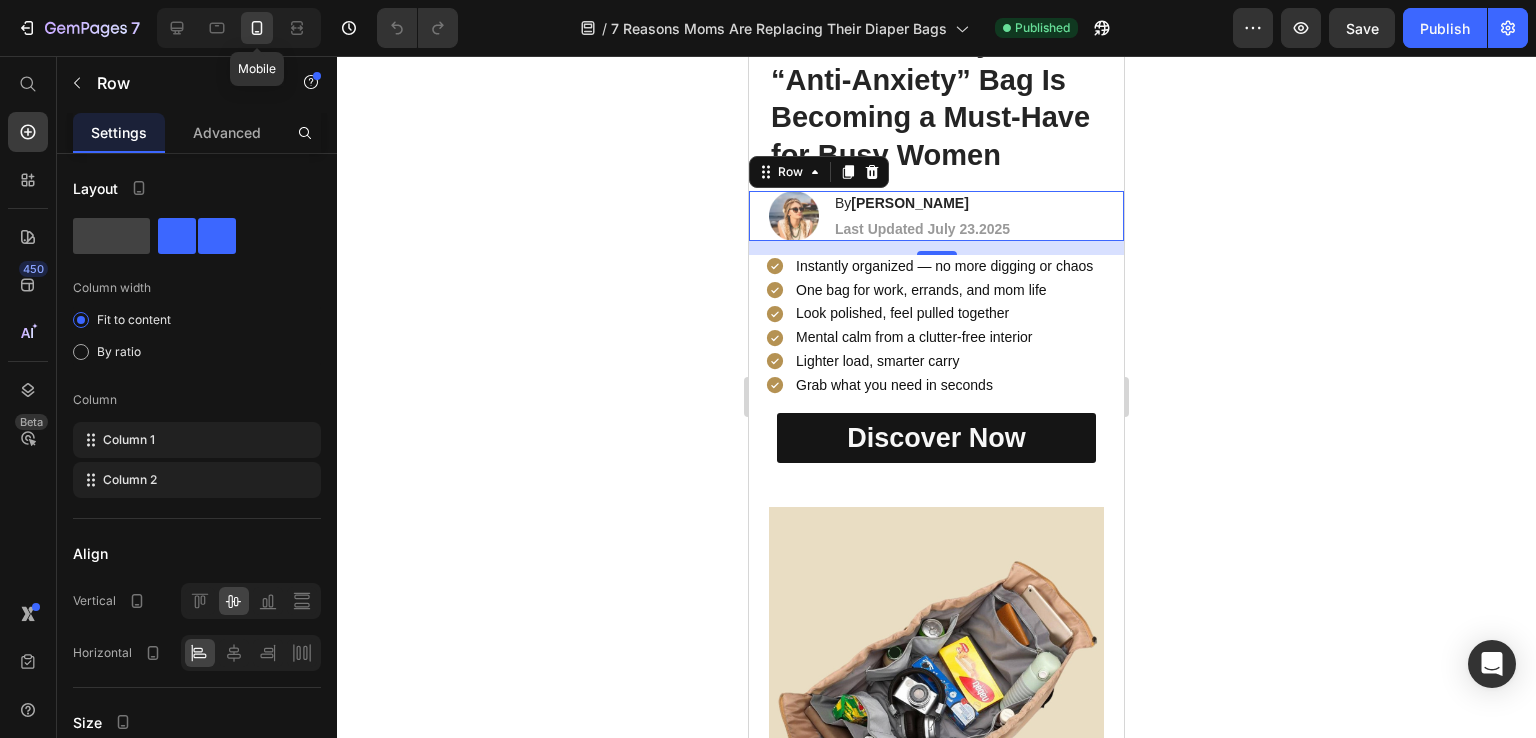 scroll, scrollTop: 140, scrollLeft: 0, axis: vertical 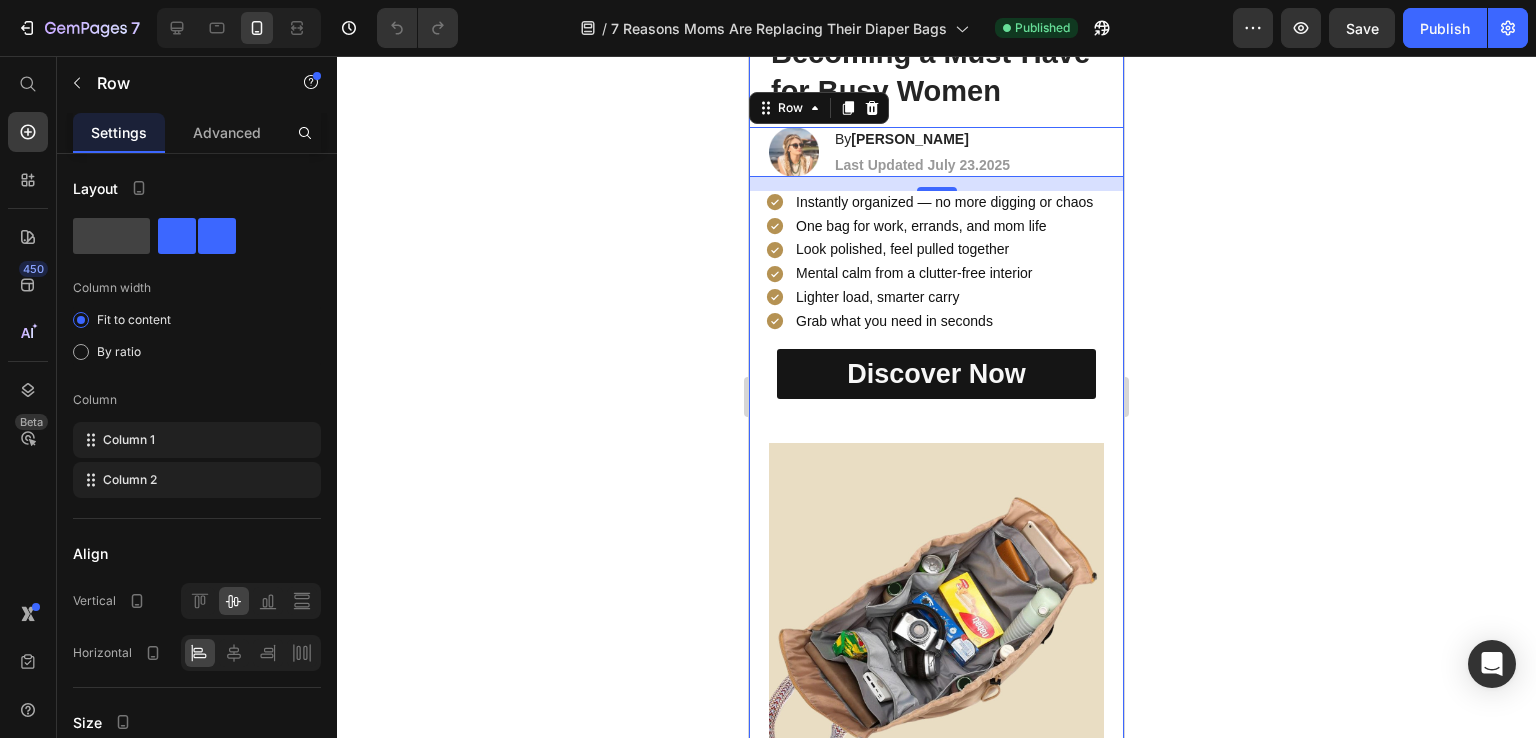 click 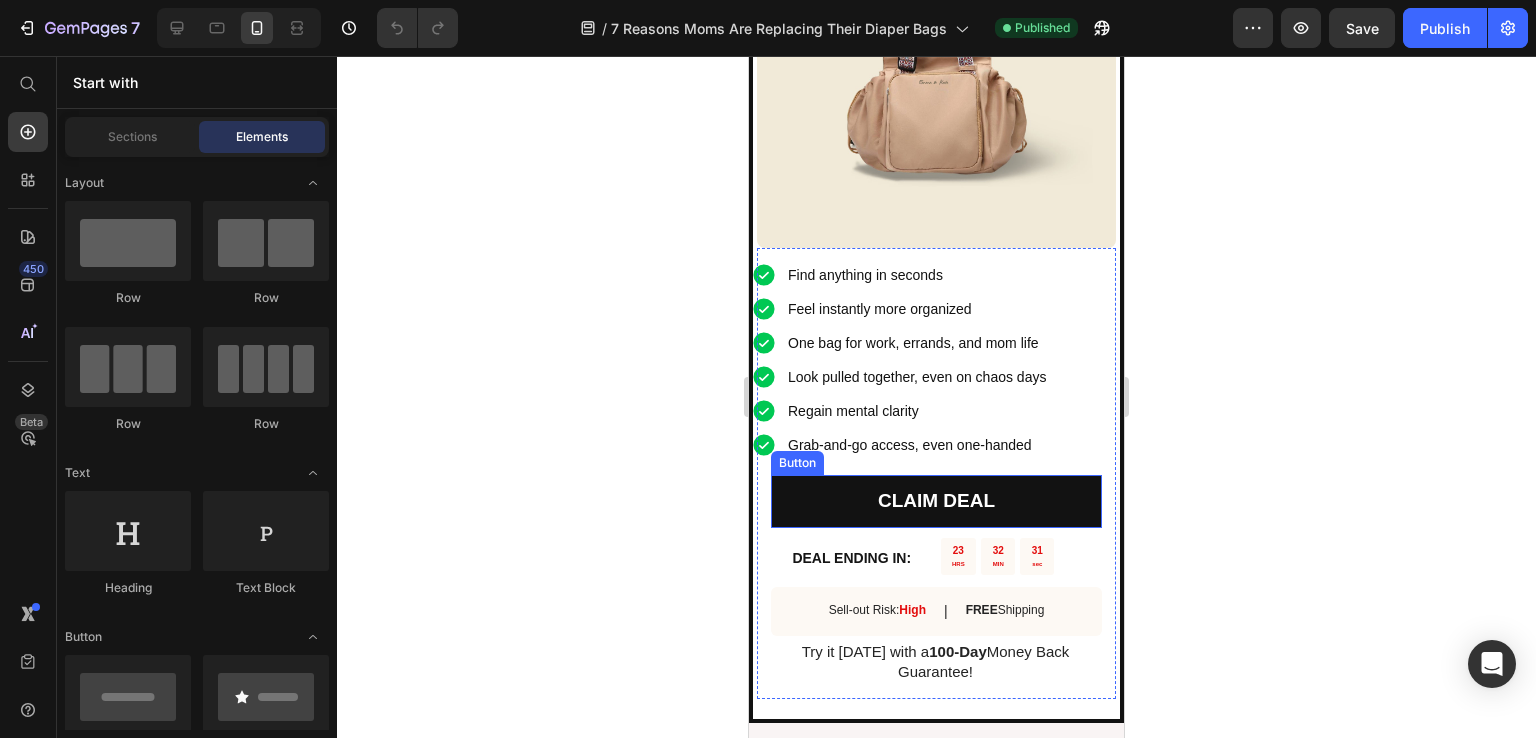 scroll, scrollTop: 5800, scrollLeft: 0, axis: vertical 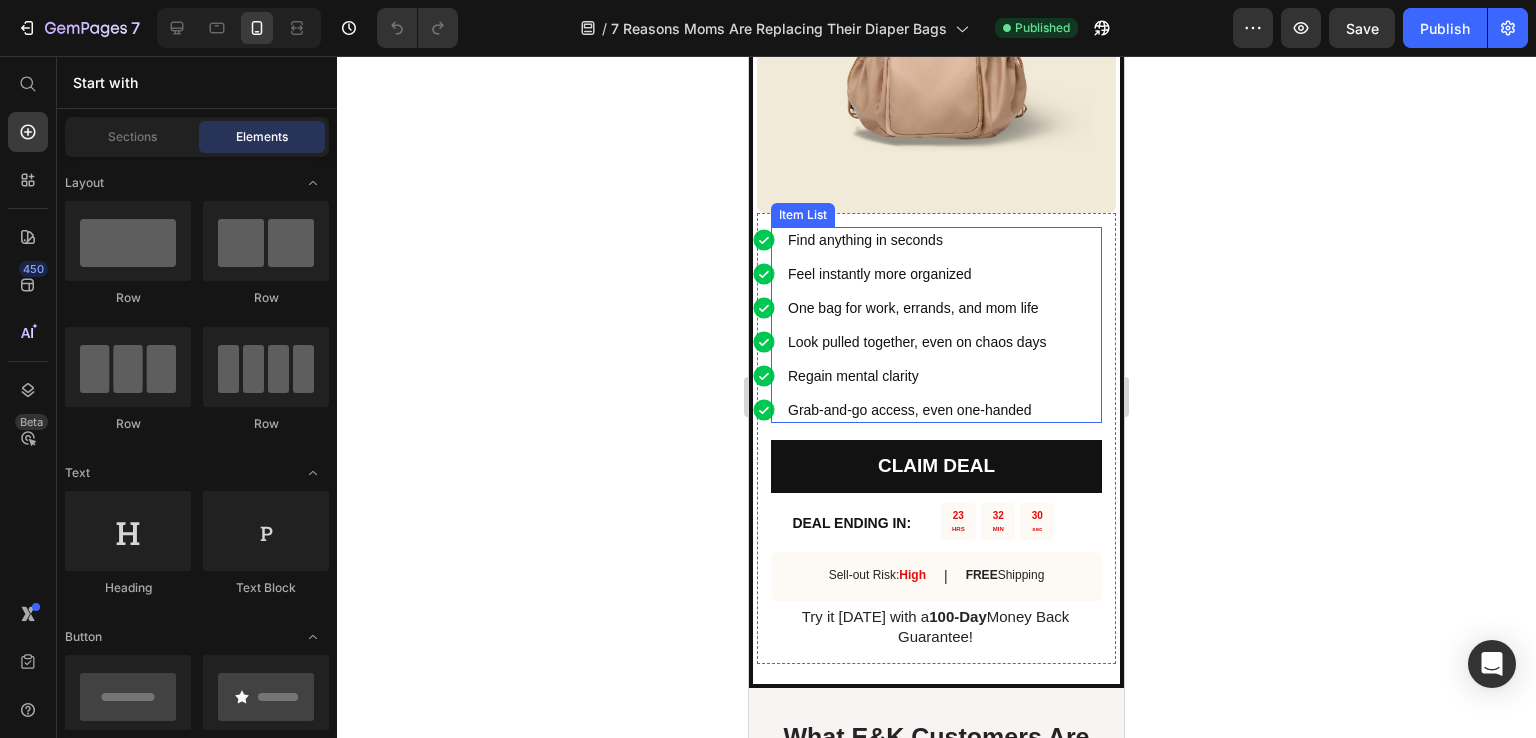 click on "Regain mental clarity" at bounding box center (900, 376) 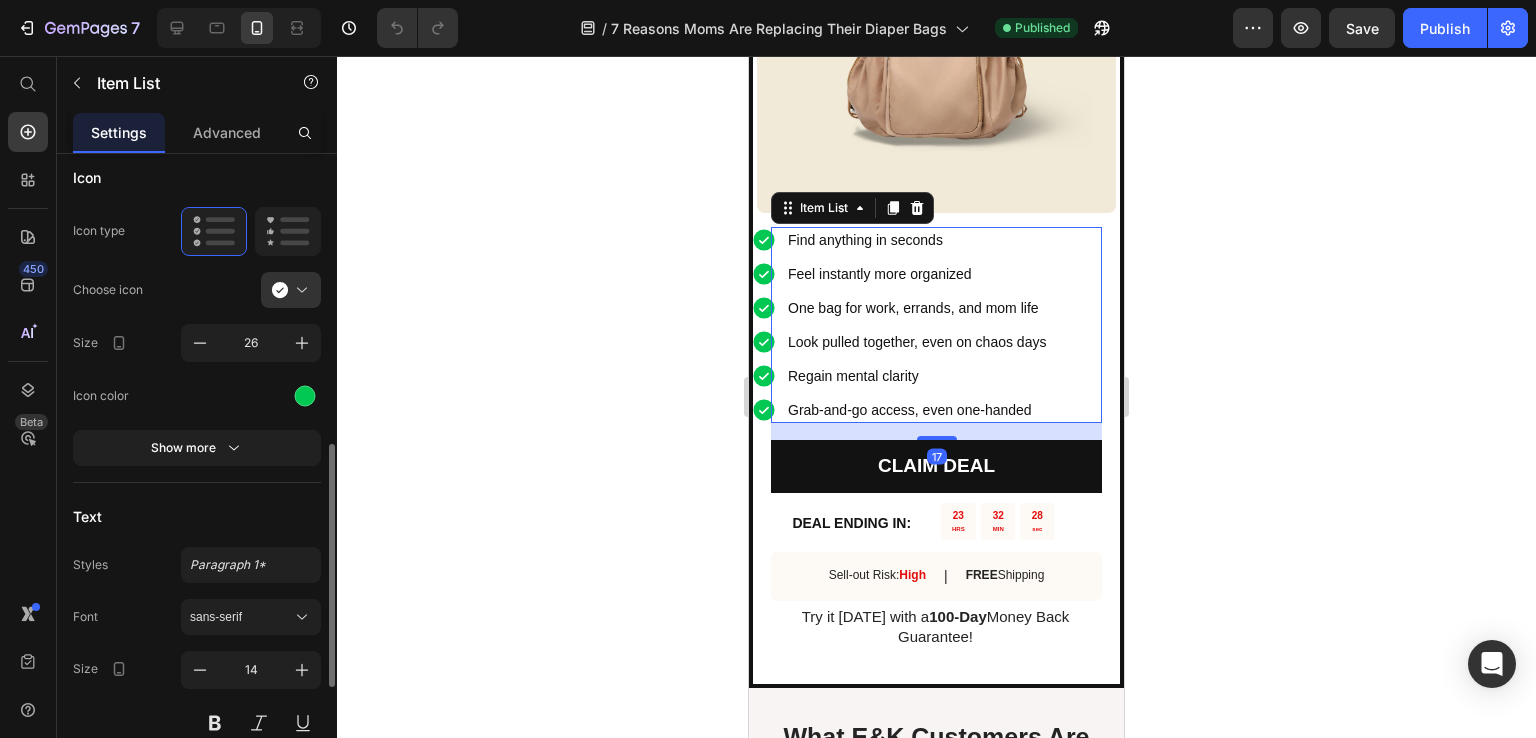 scroll, scrollTop: 700, scrollLeft: 0, axis: vertical 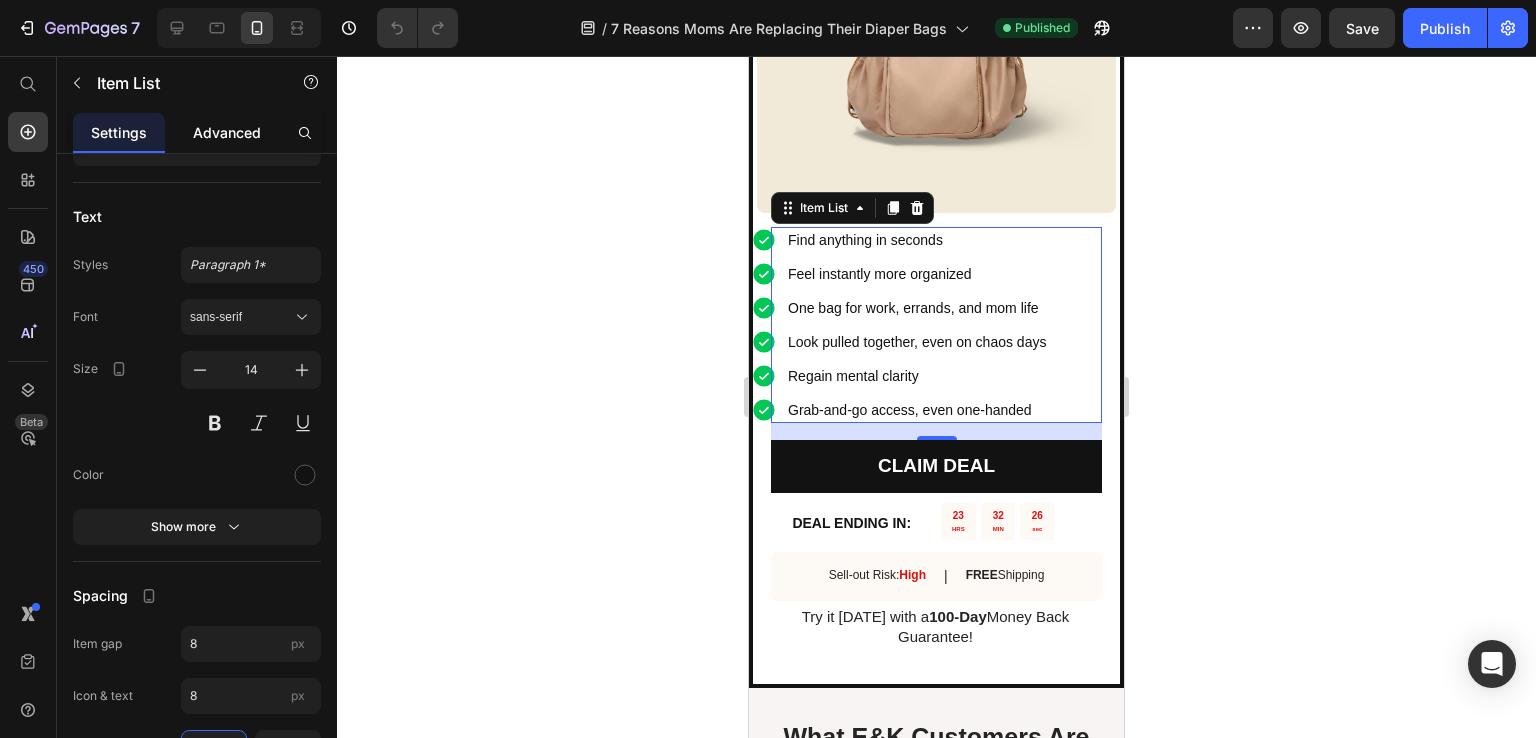 click on "Advanced" 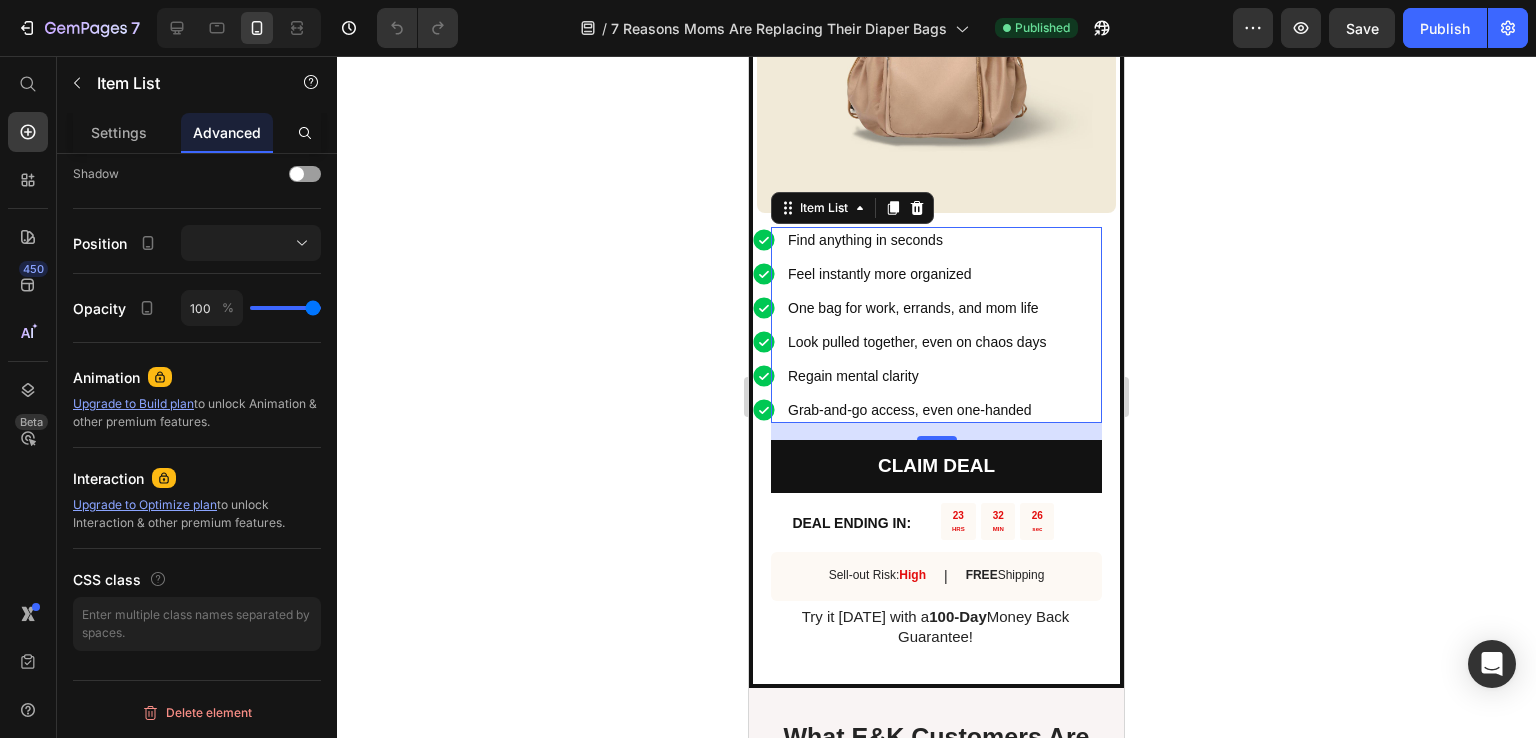 scroll, scrollTop: 0, scrollLeft: 0, axis: both 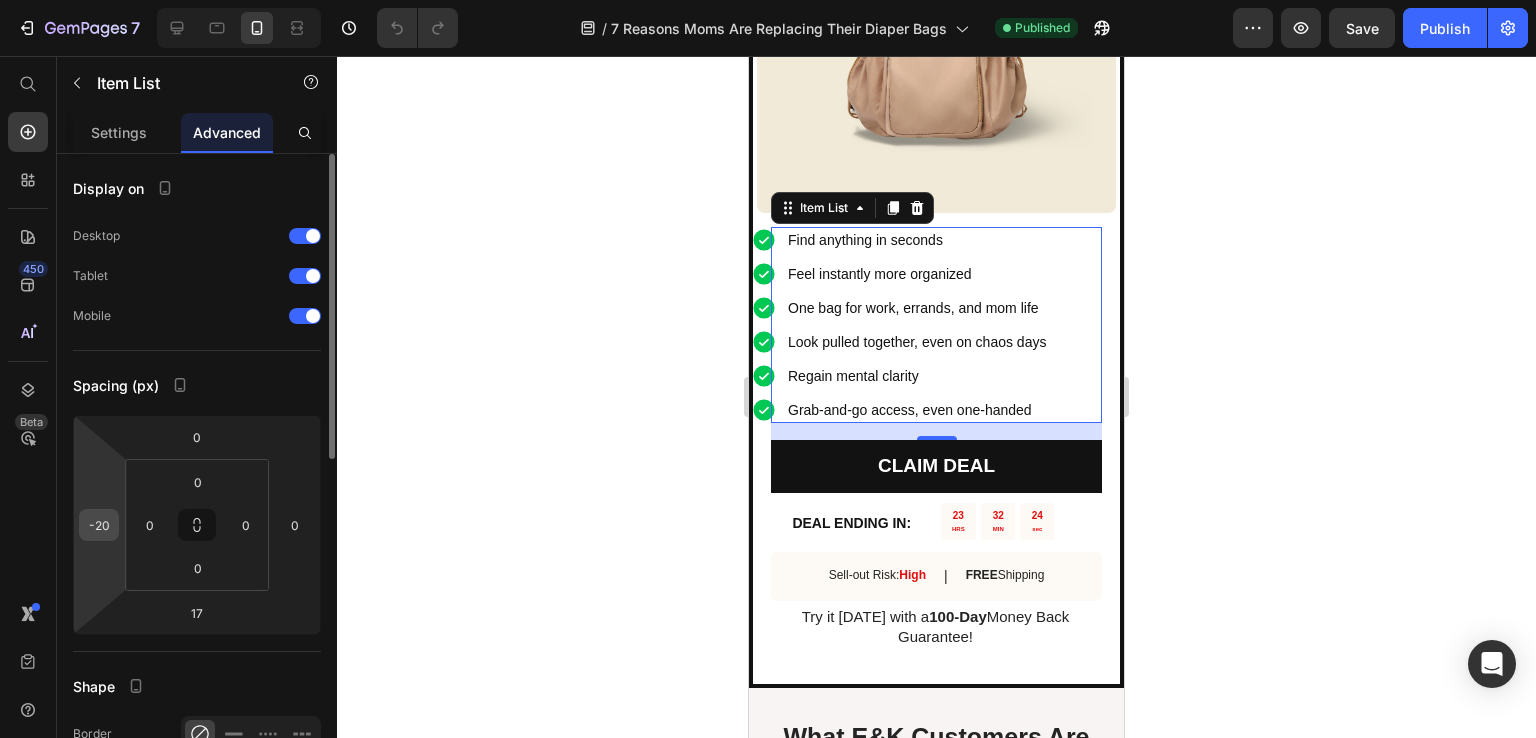 click on "-20" at bounding box center [99, 525] 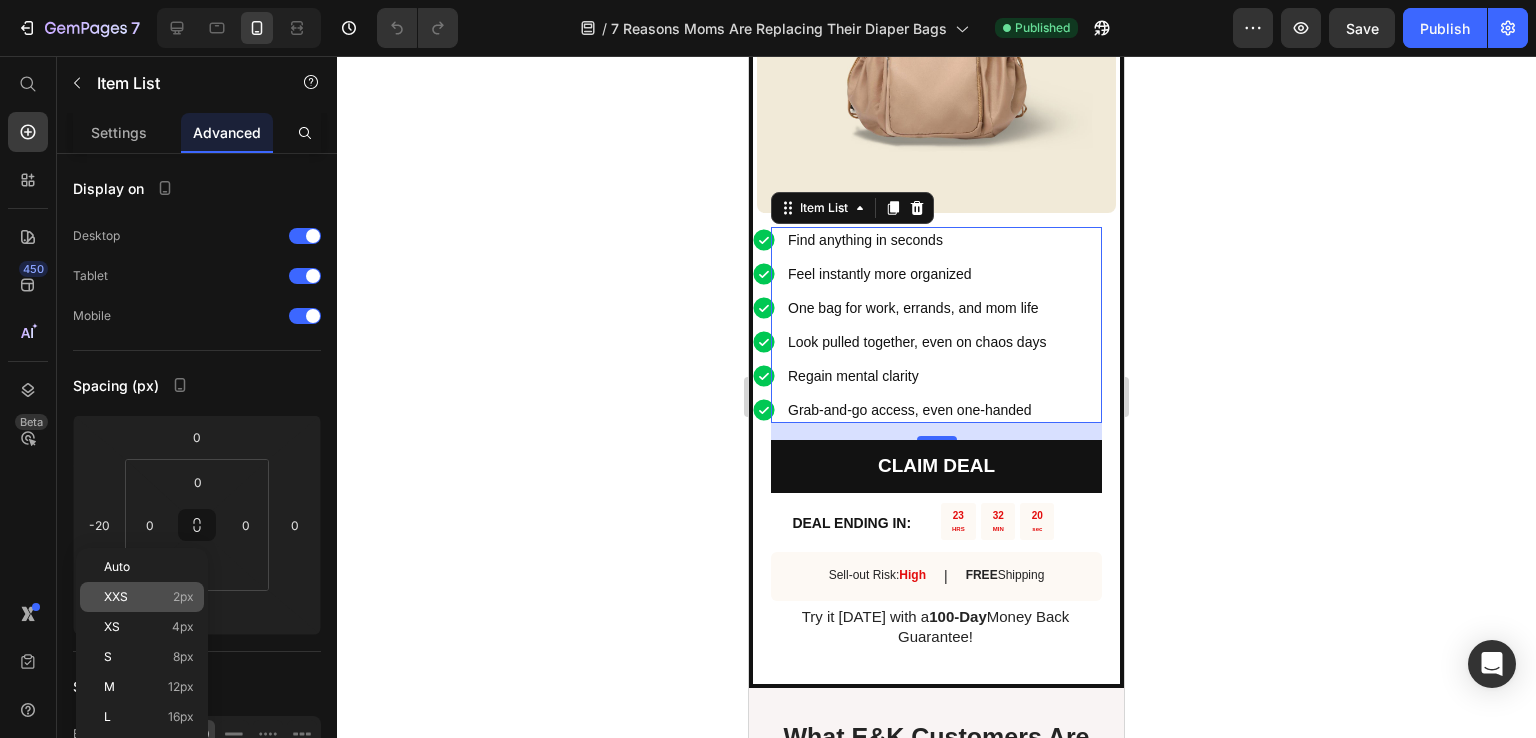 click on "XXS 2px" 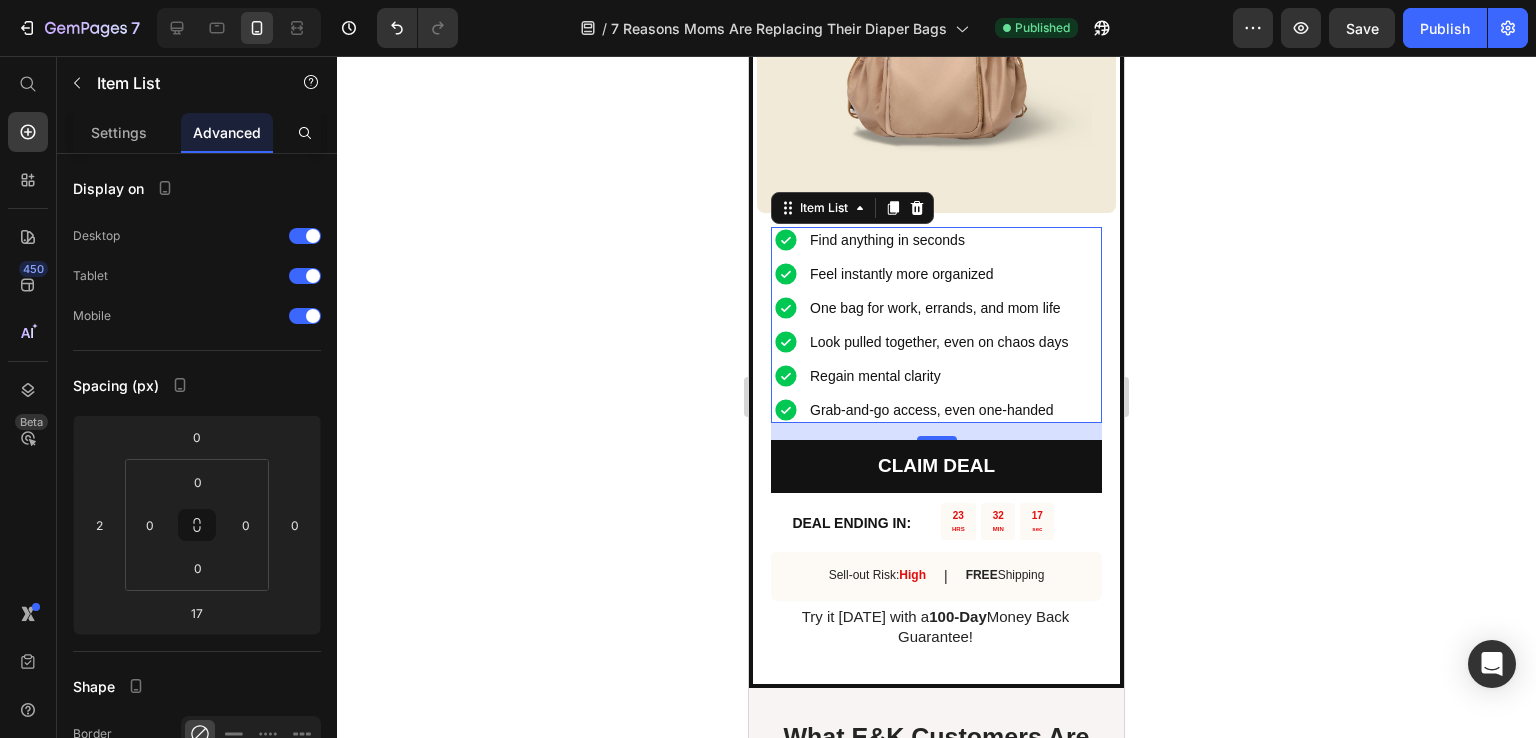 click 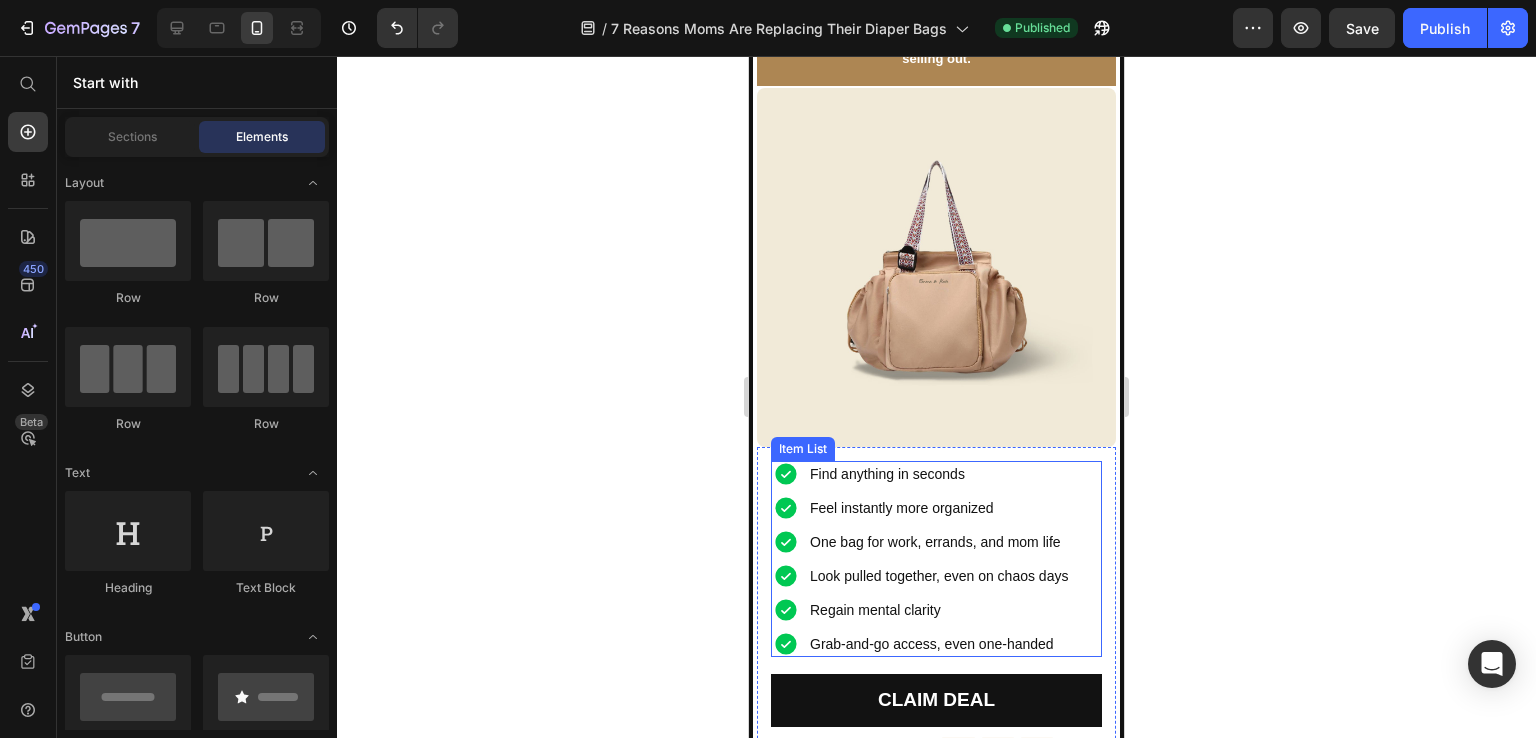 scroll, scrollTop: 5700, scrollLeft: 0, axis: vertical 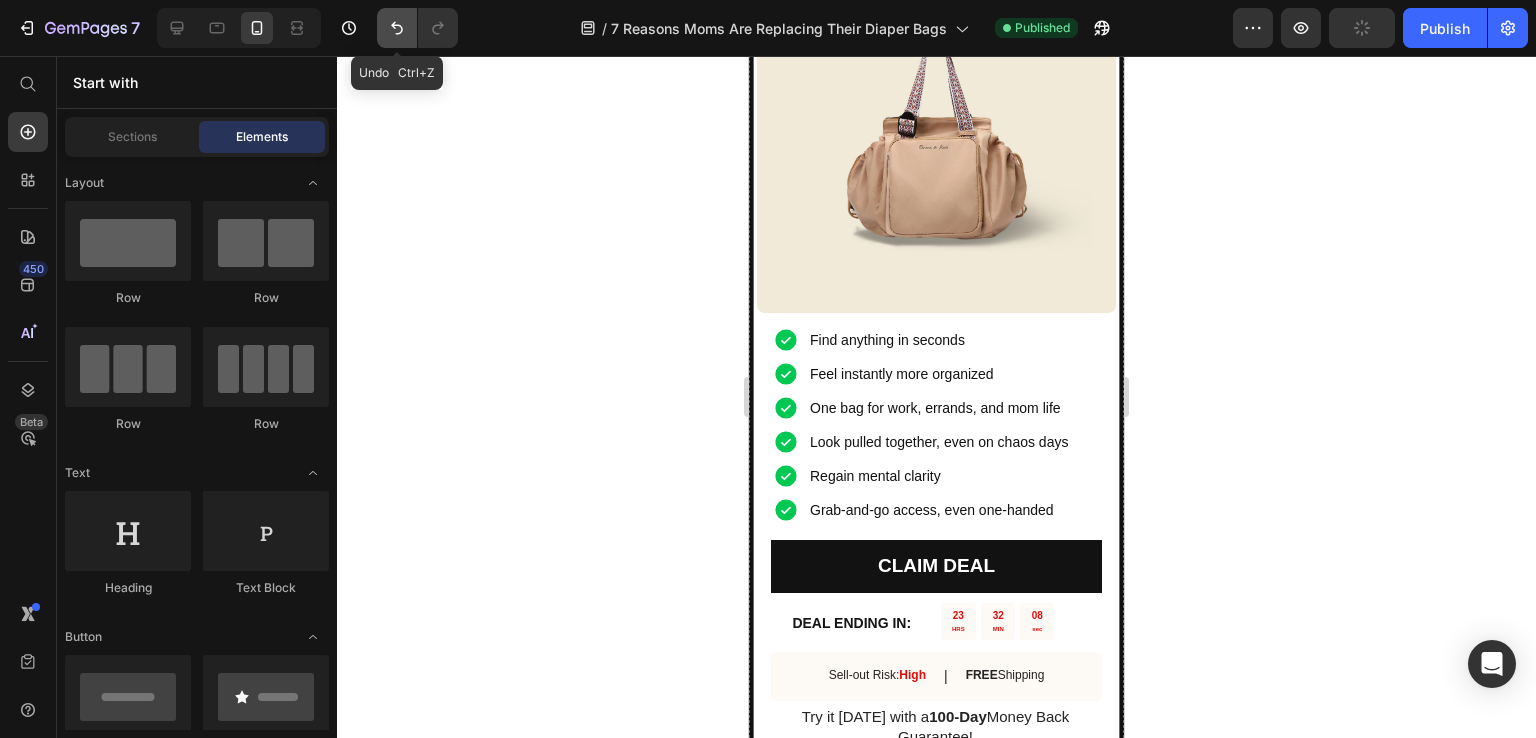 click 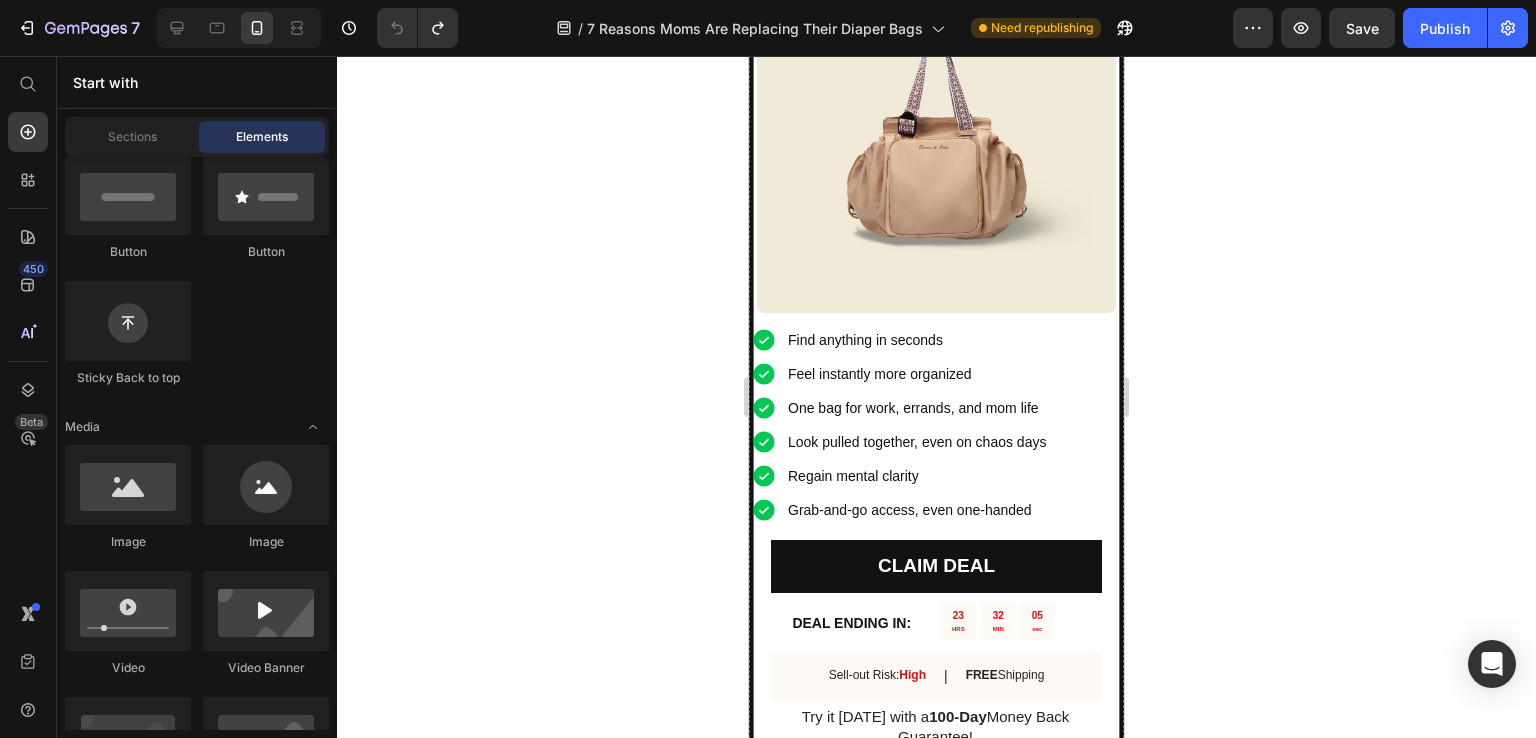 scroll, scrollTop: 200, scrollLeft: 0, axis: vertical 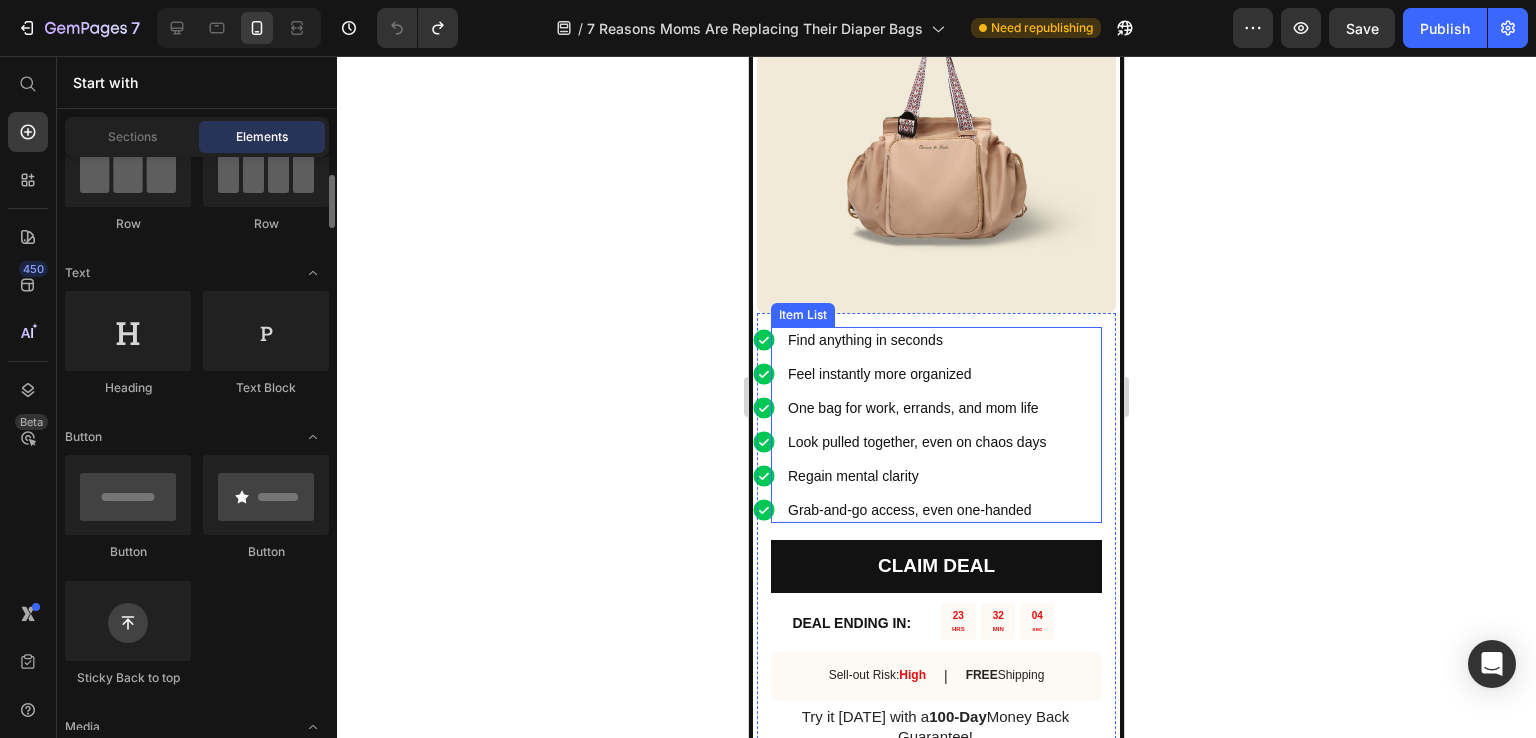 click on "Look pulled together, even on chaos days" at bounding box center (917, 442) 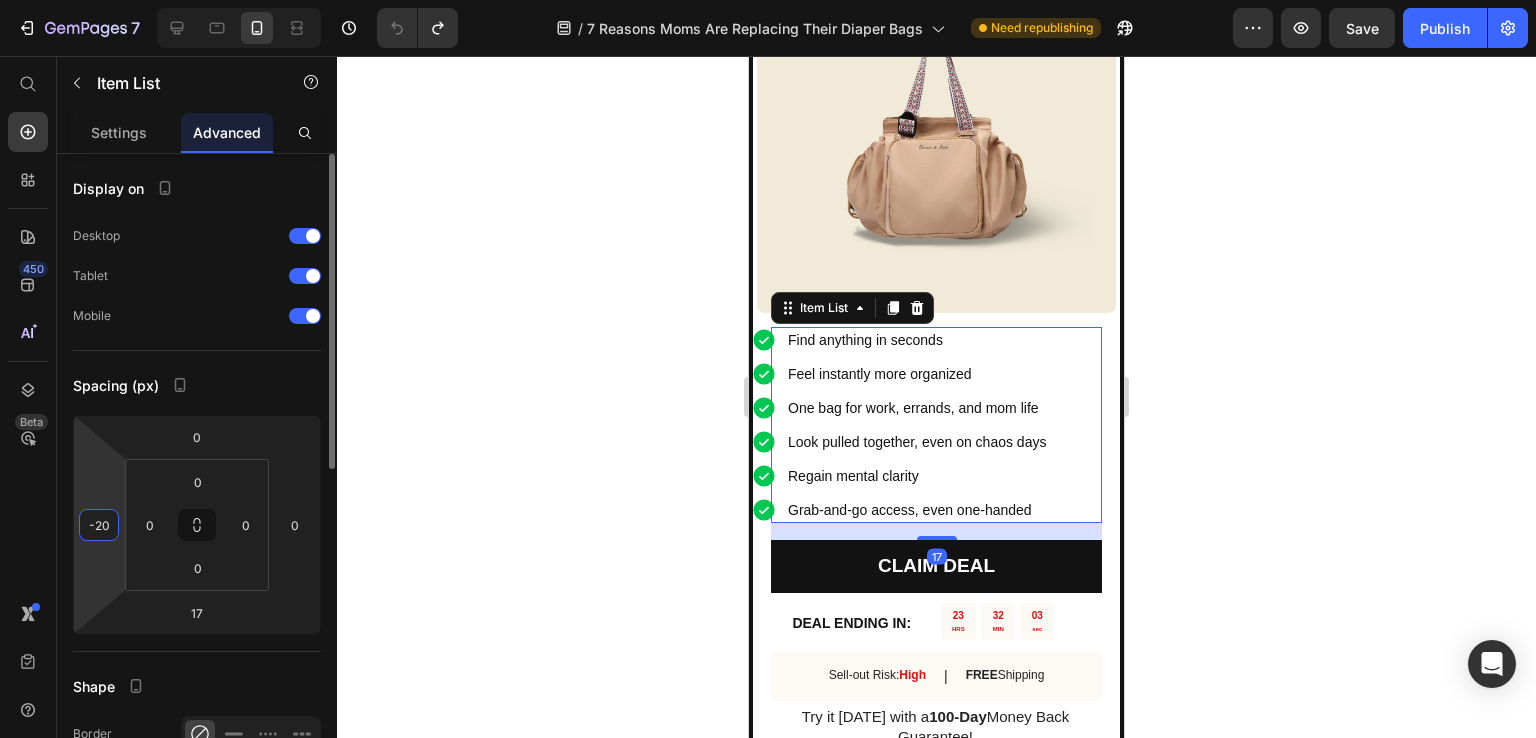click on "-20" at bounding box center (99, 525) 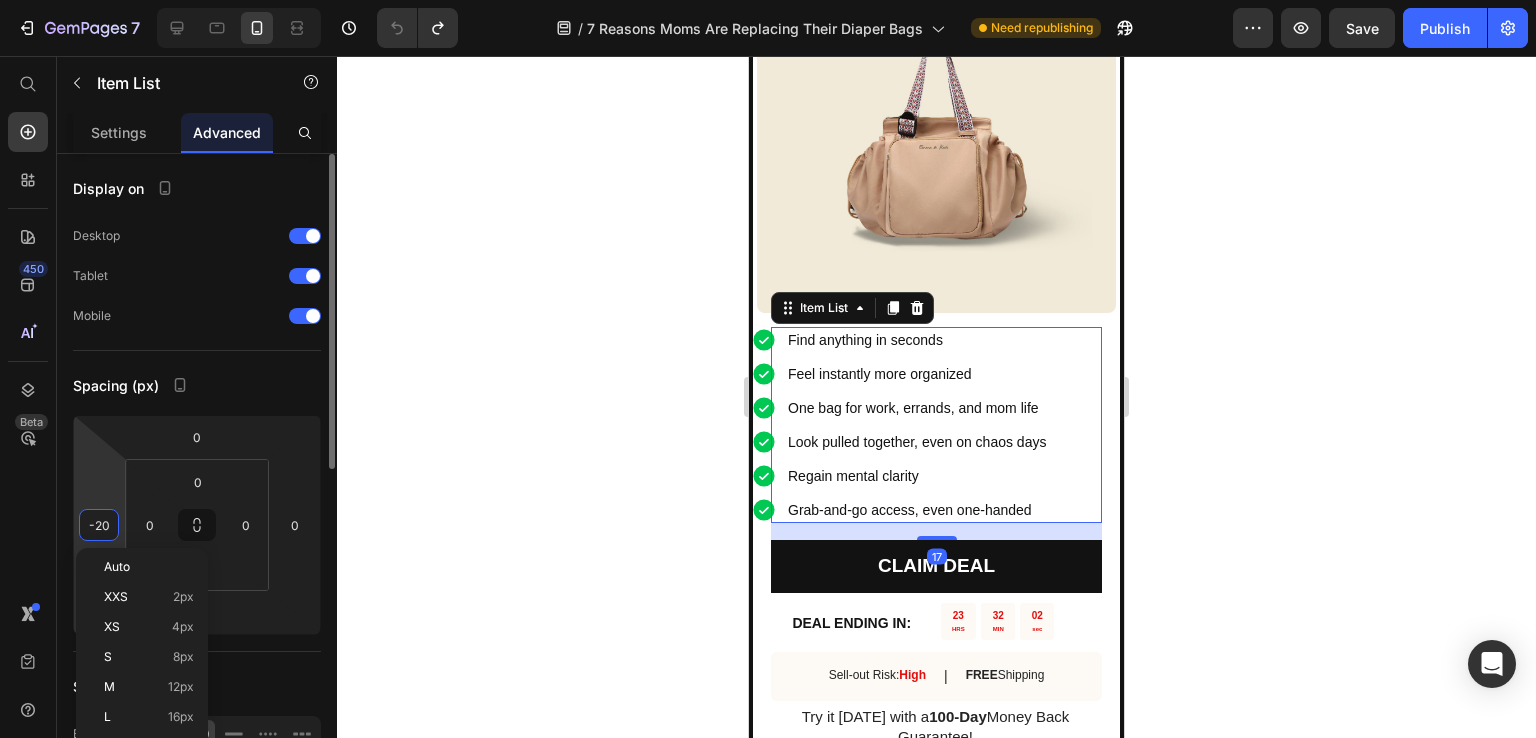 click on "-20" at bounding box center (99, 525) 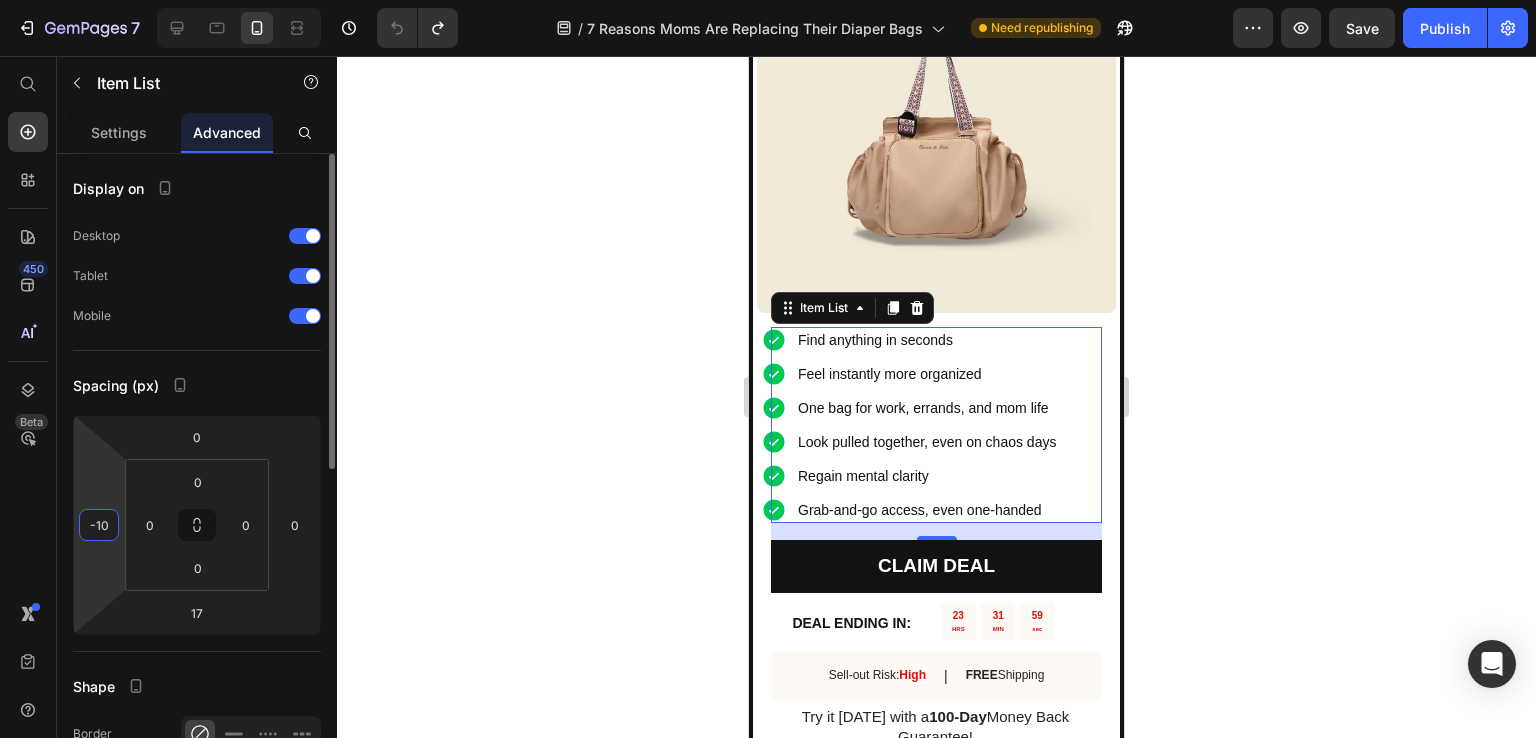 type on "-9" 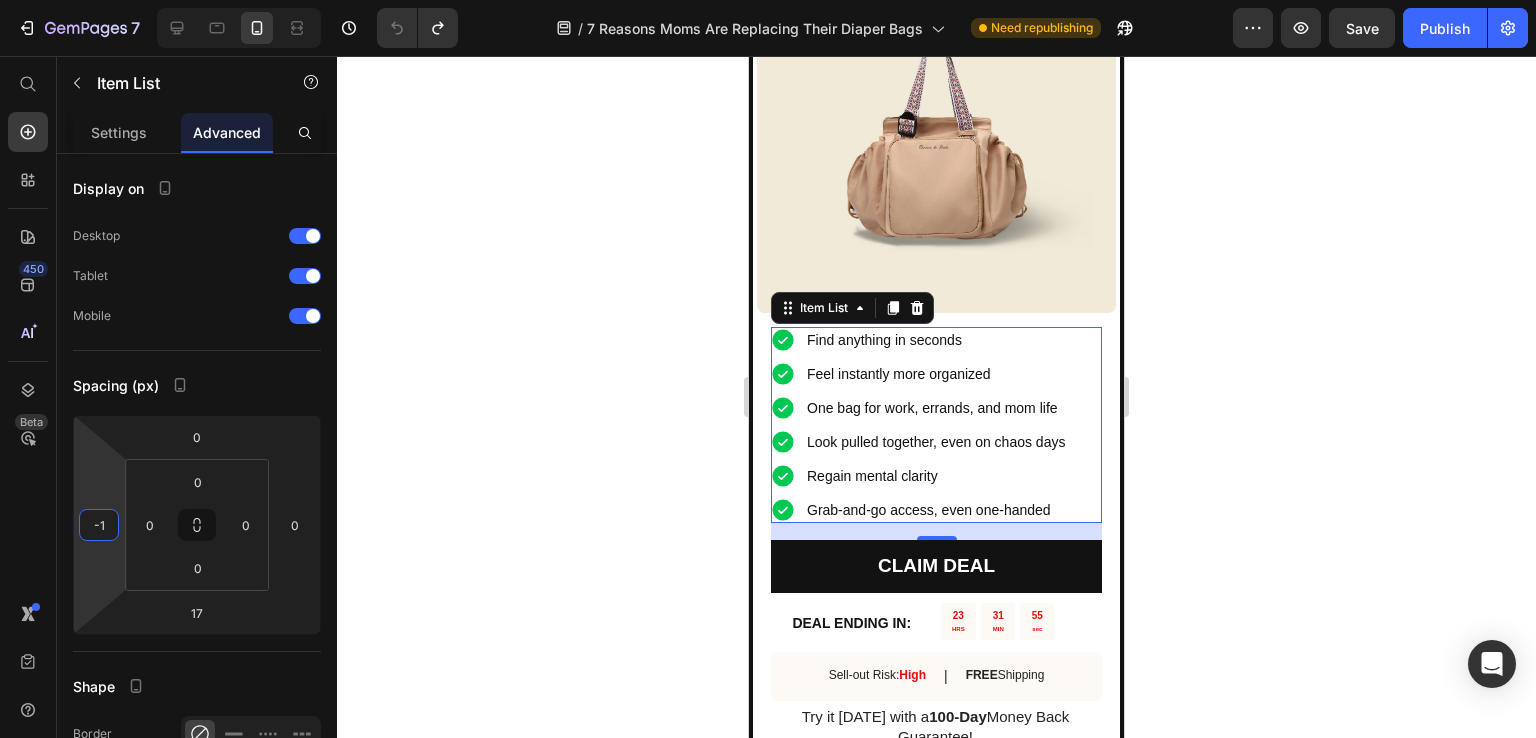 type on "-15" 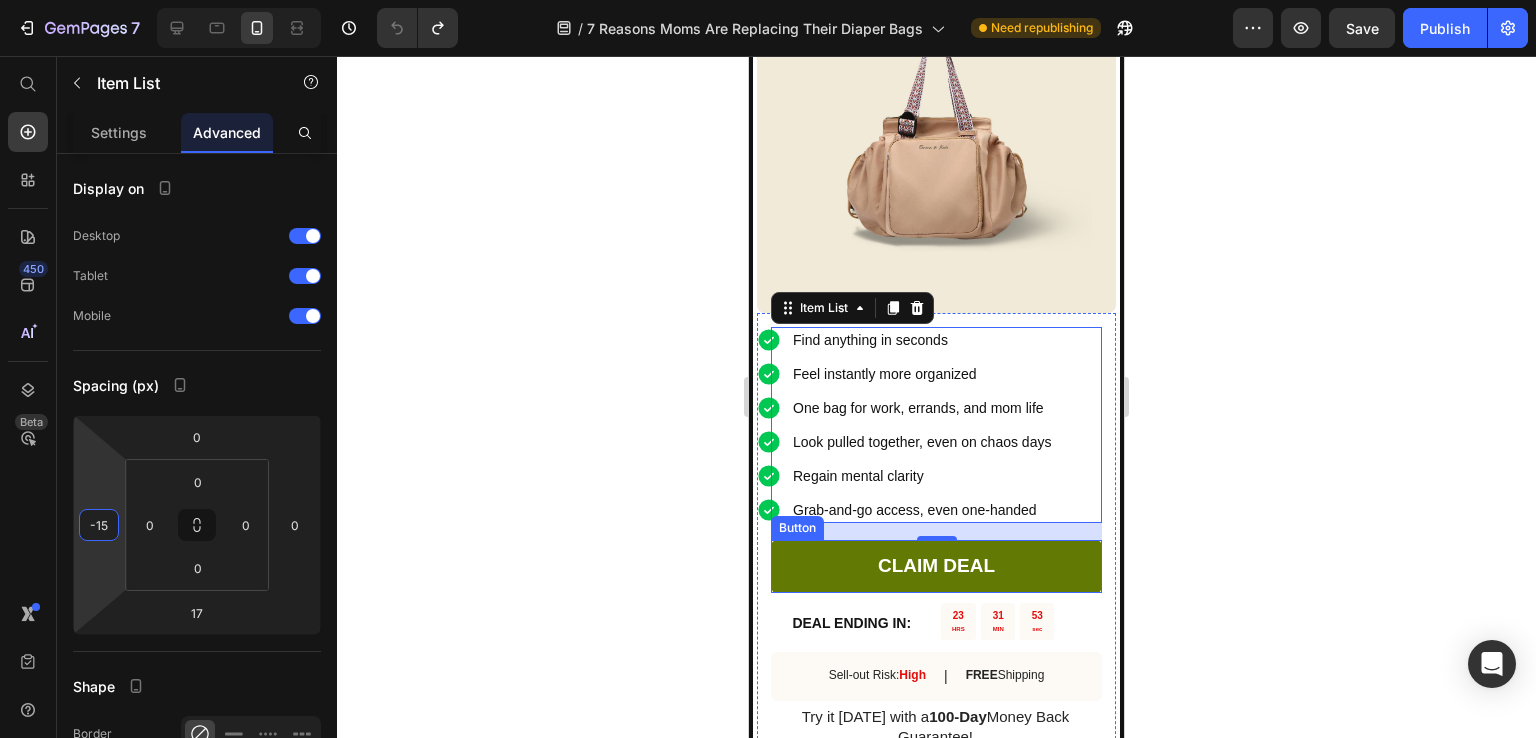 click on "CLAIM DEAL" at bounding box center (936, 566) 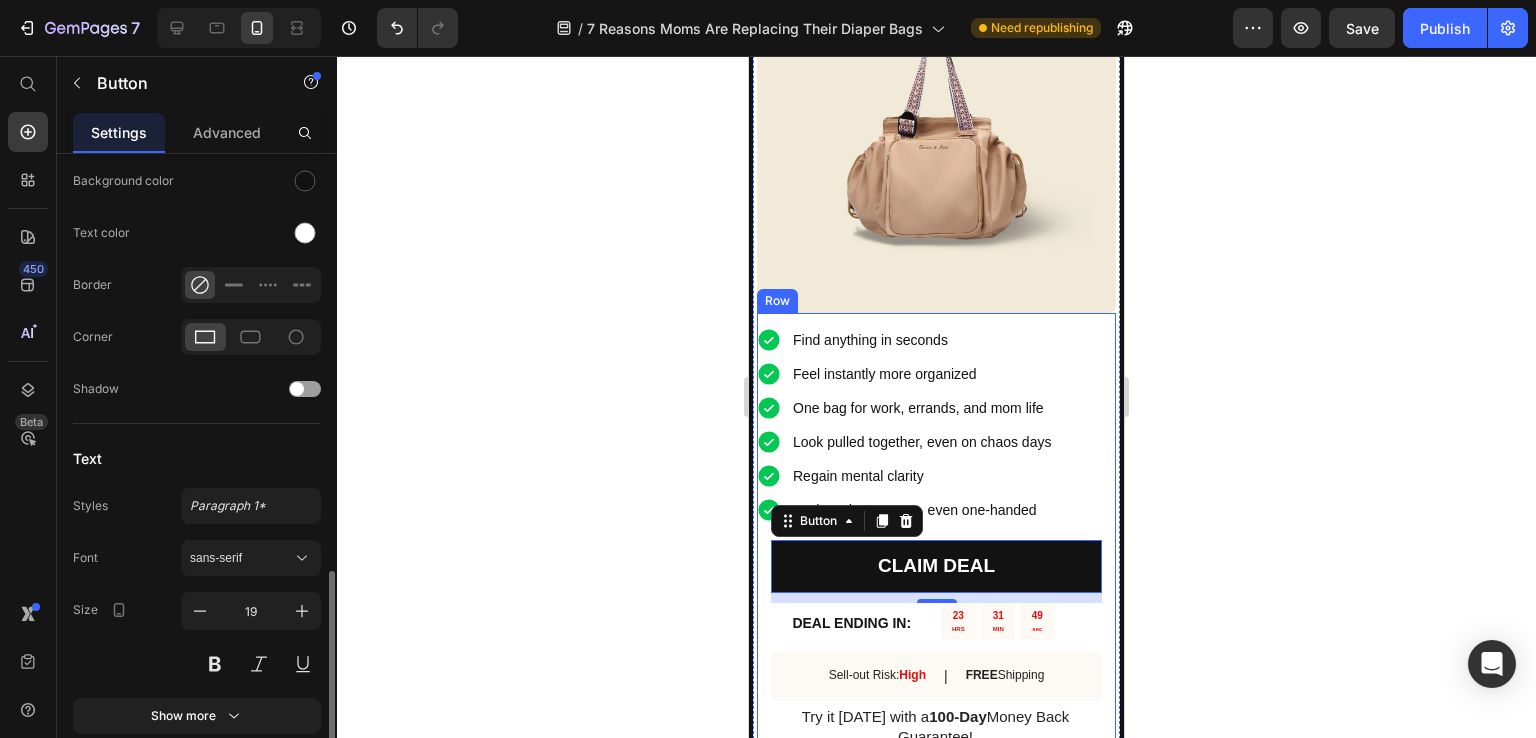 scroll, scrollTop: 685, scrollLeft: 0, axis: vertical 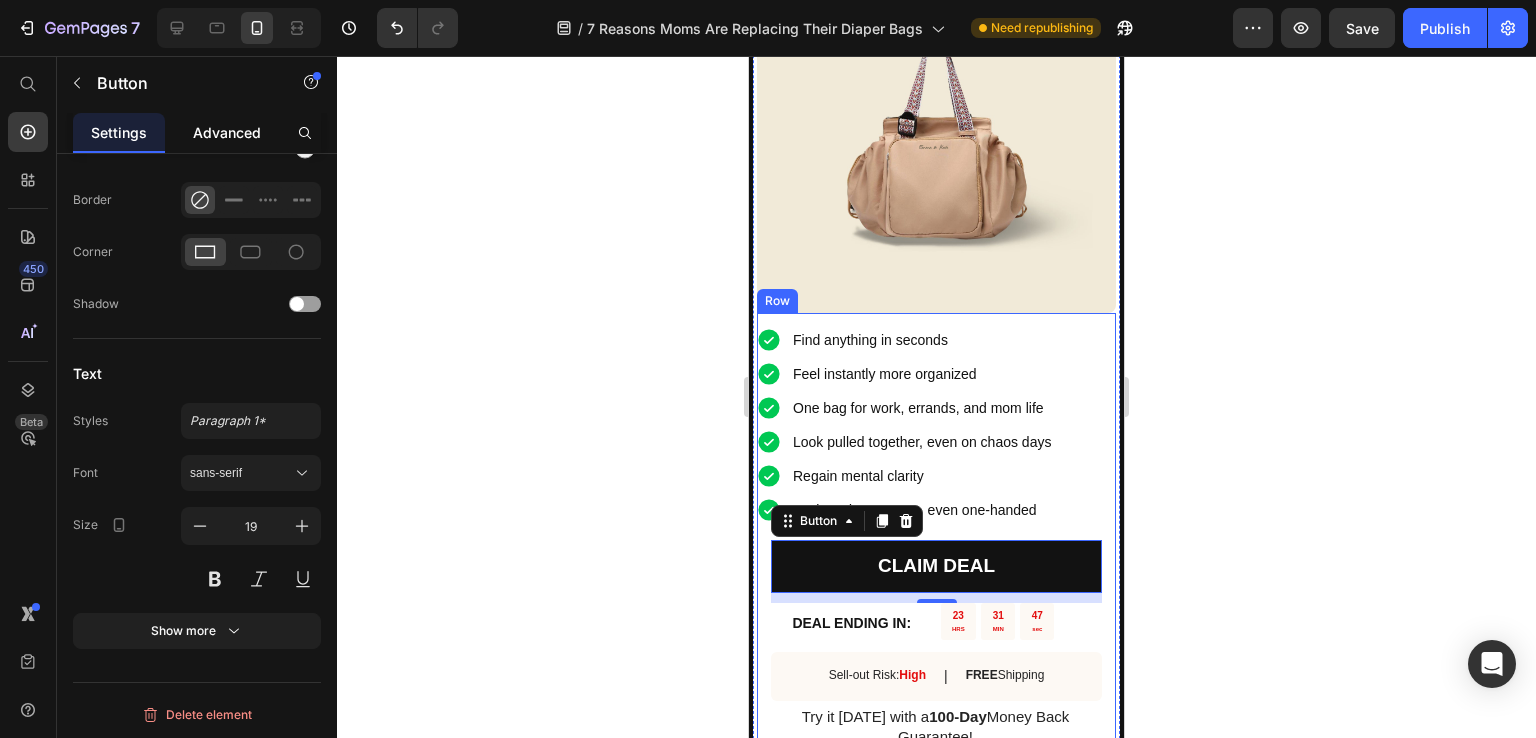 click on "Advanced" at bounding box center [227, 132] 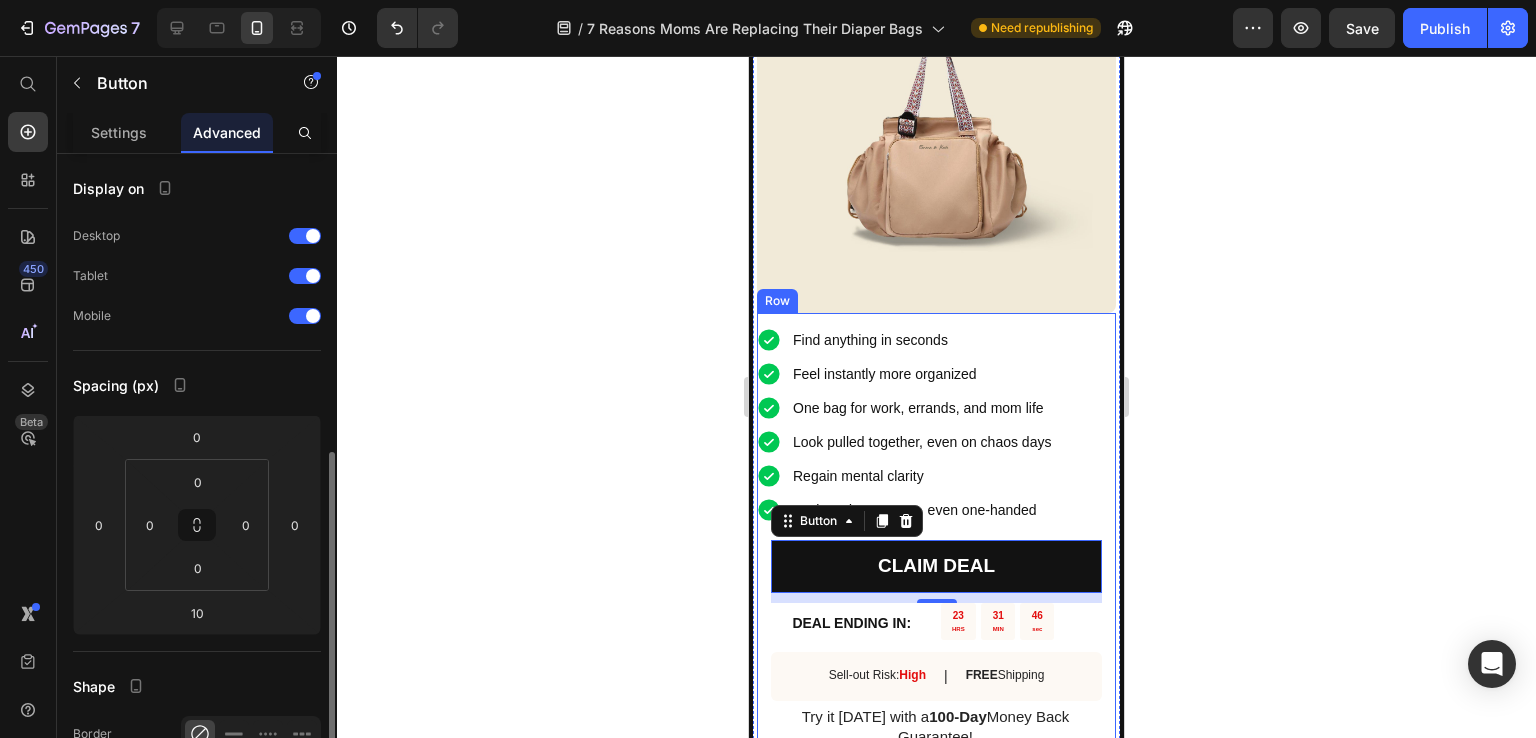 scroll, scrollTop: 200, scrollLeft: 0, axis: vertical 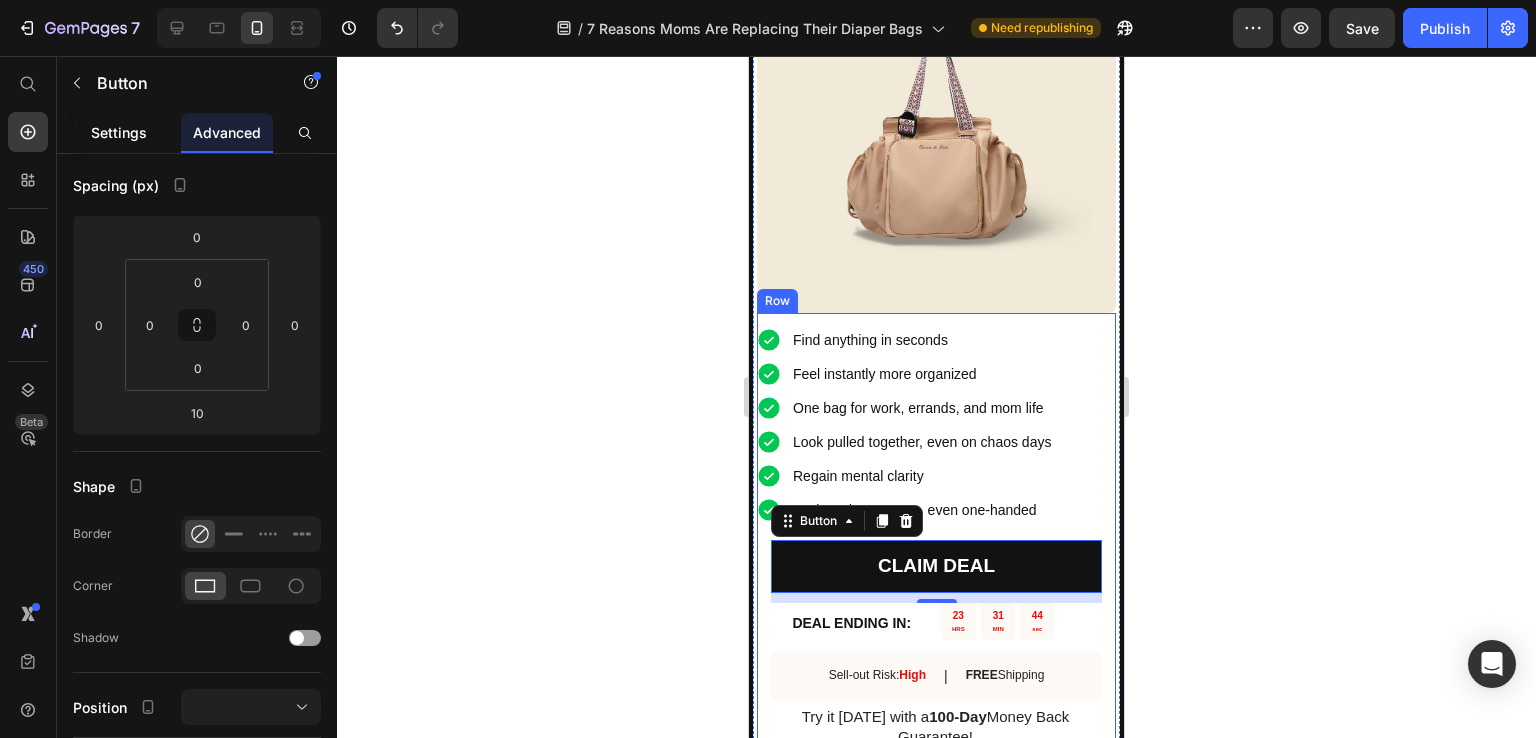 click on "Settings" at bounding box center (119, 132) 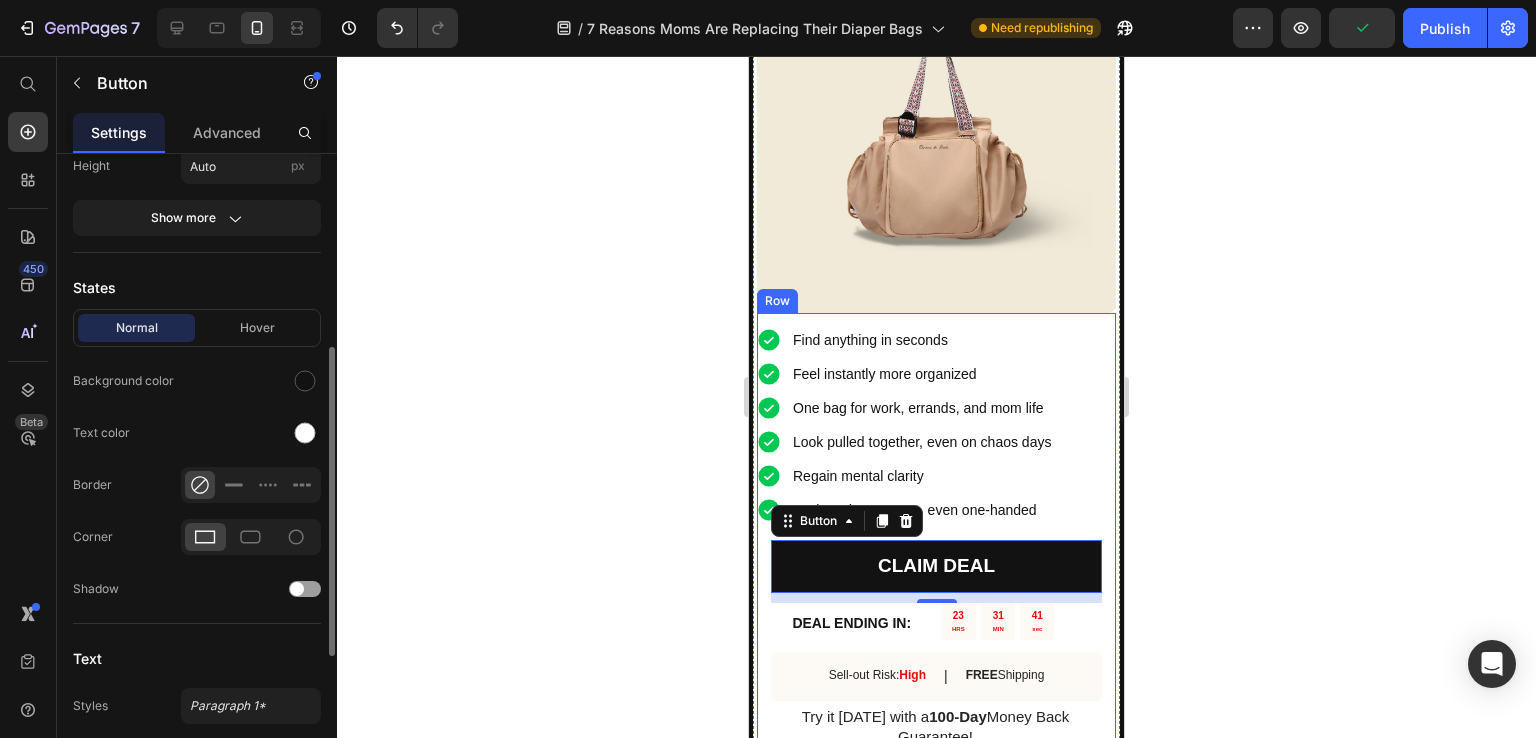 scroll, scrollTop: 300, scrollLeft: 0, axis: vertical 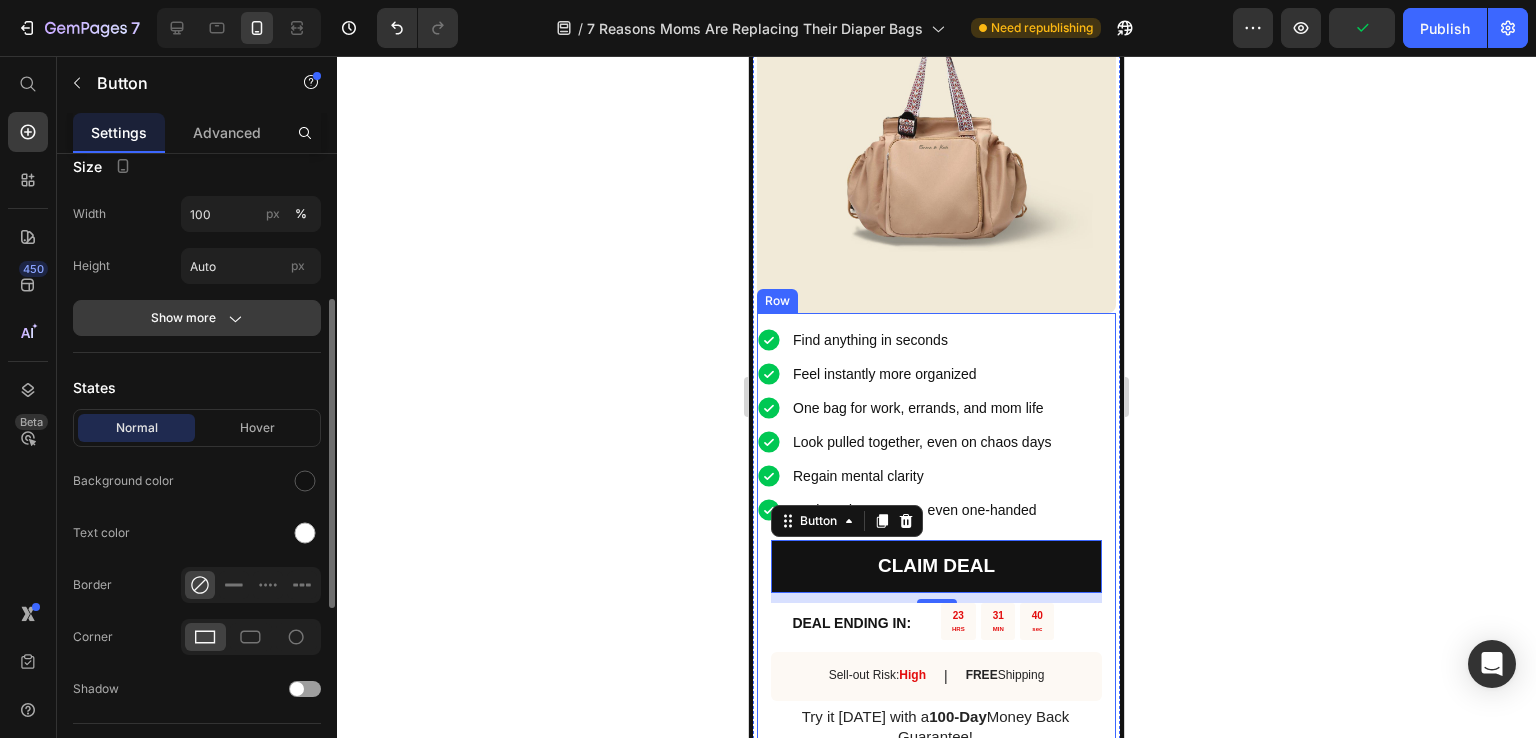click on "Show more" at bounding box center (197, 318) 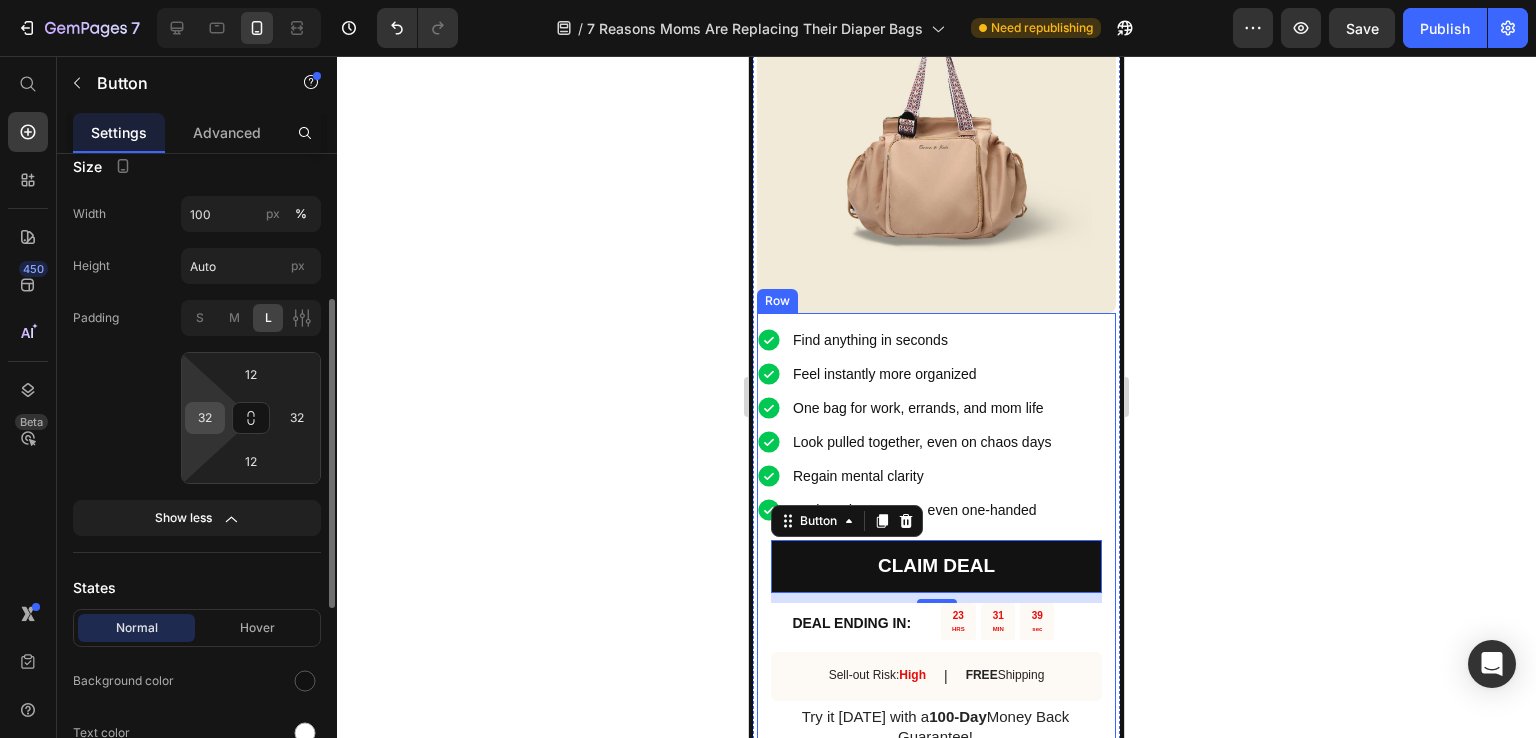 click on "32" at bounding box center (205, 418) 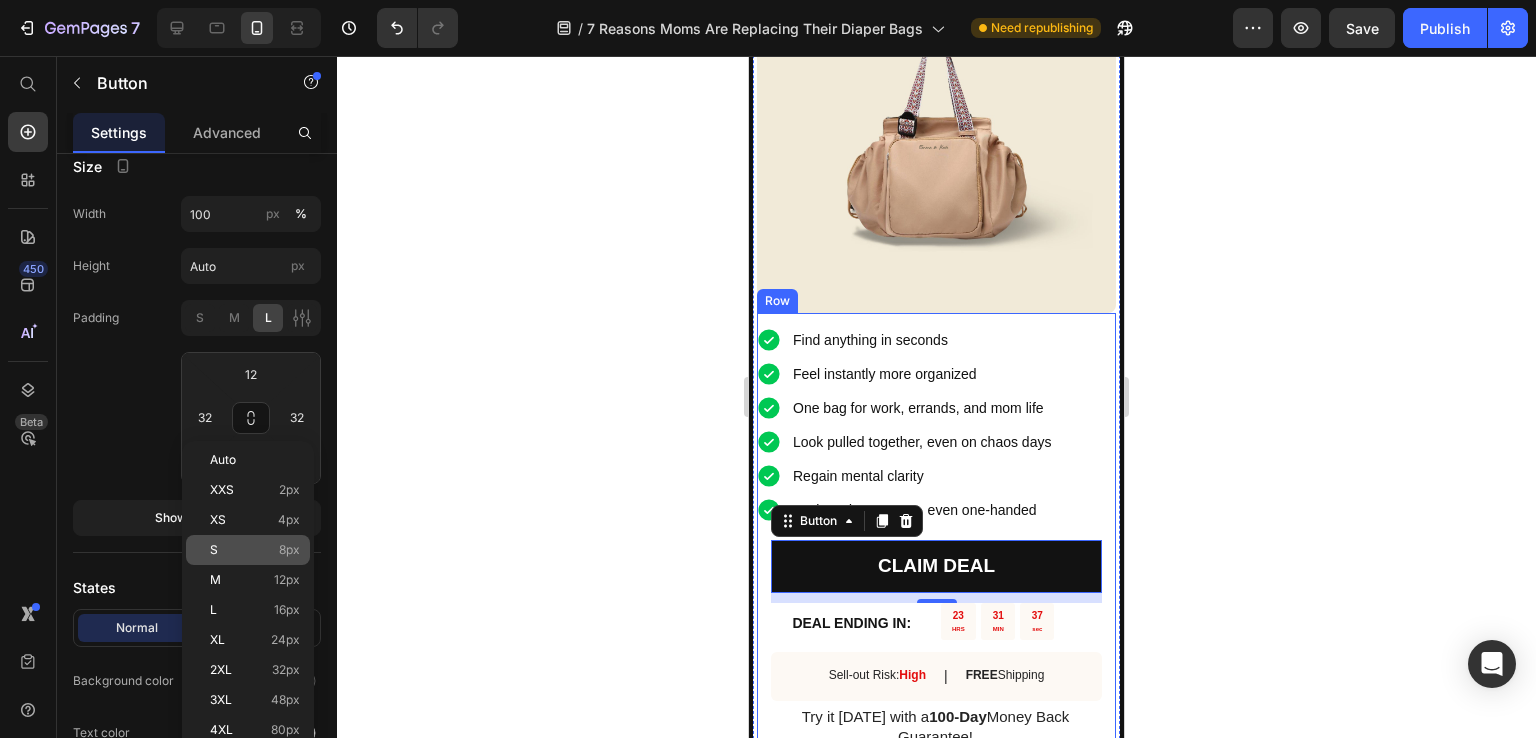 click on "S 8px" at bounding box center [255, 550] 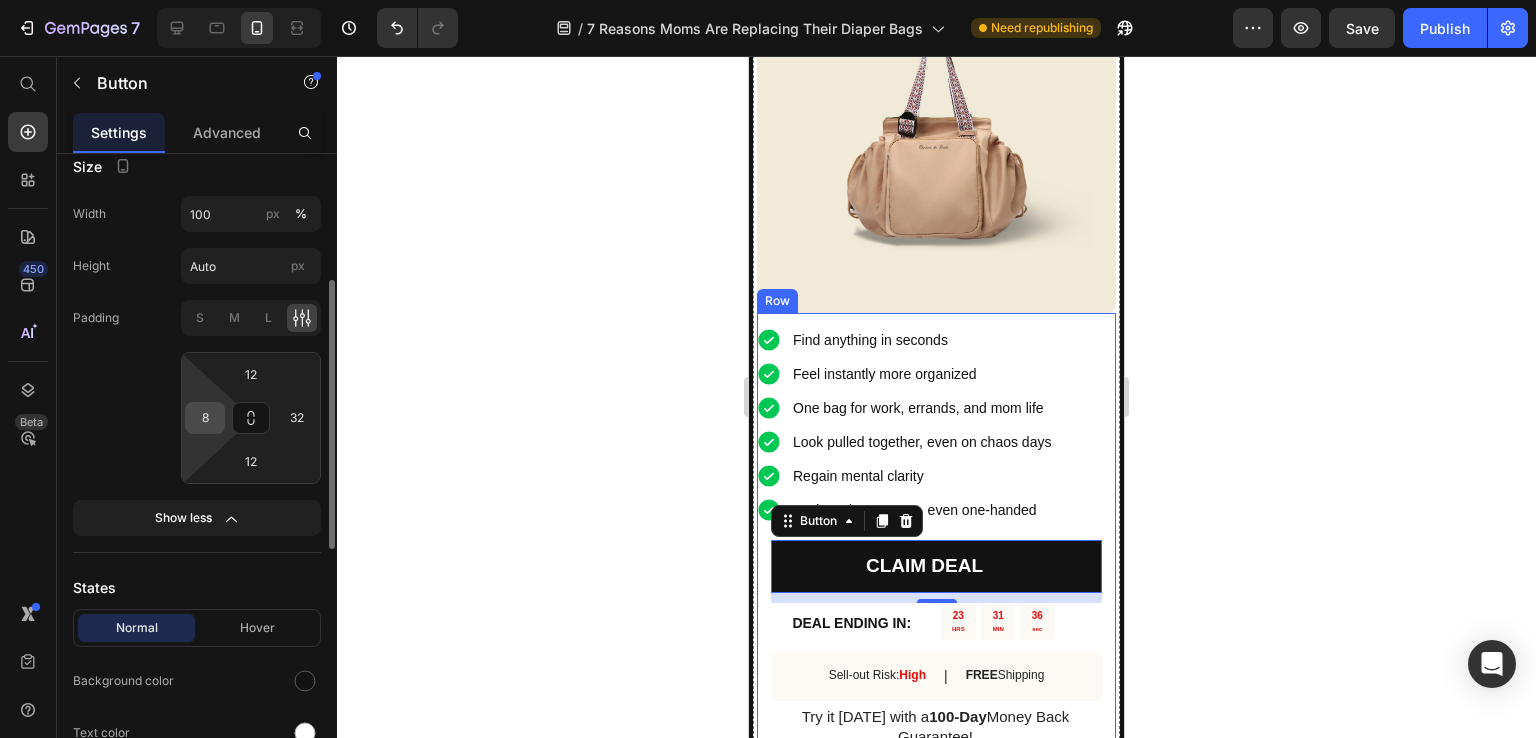 click on "8" at bounding box center [205, 418] 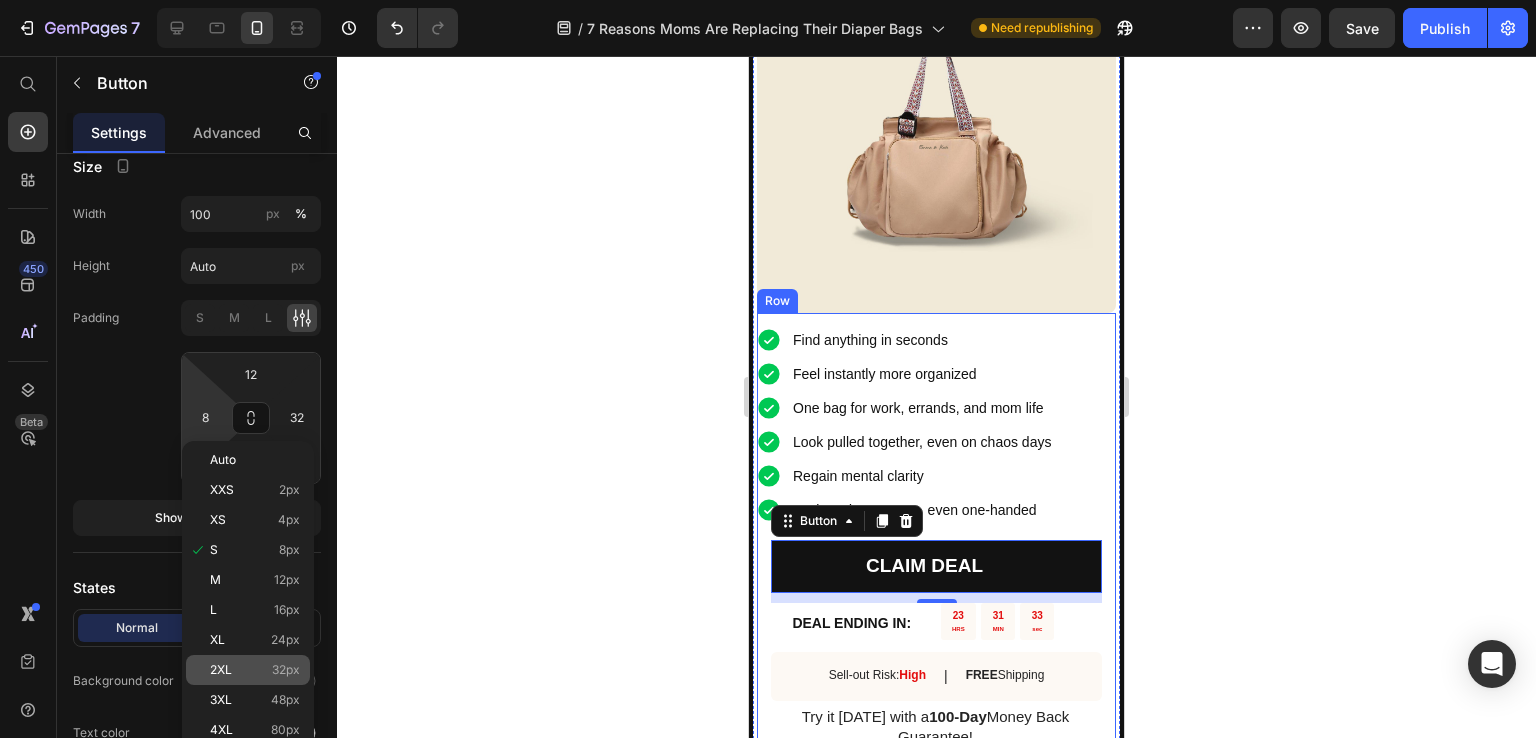 click on "2XL 32px" 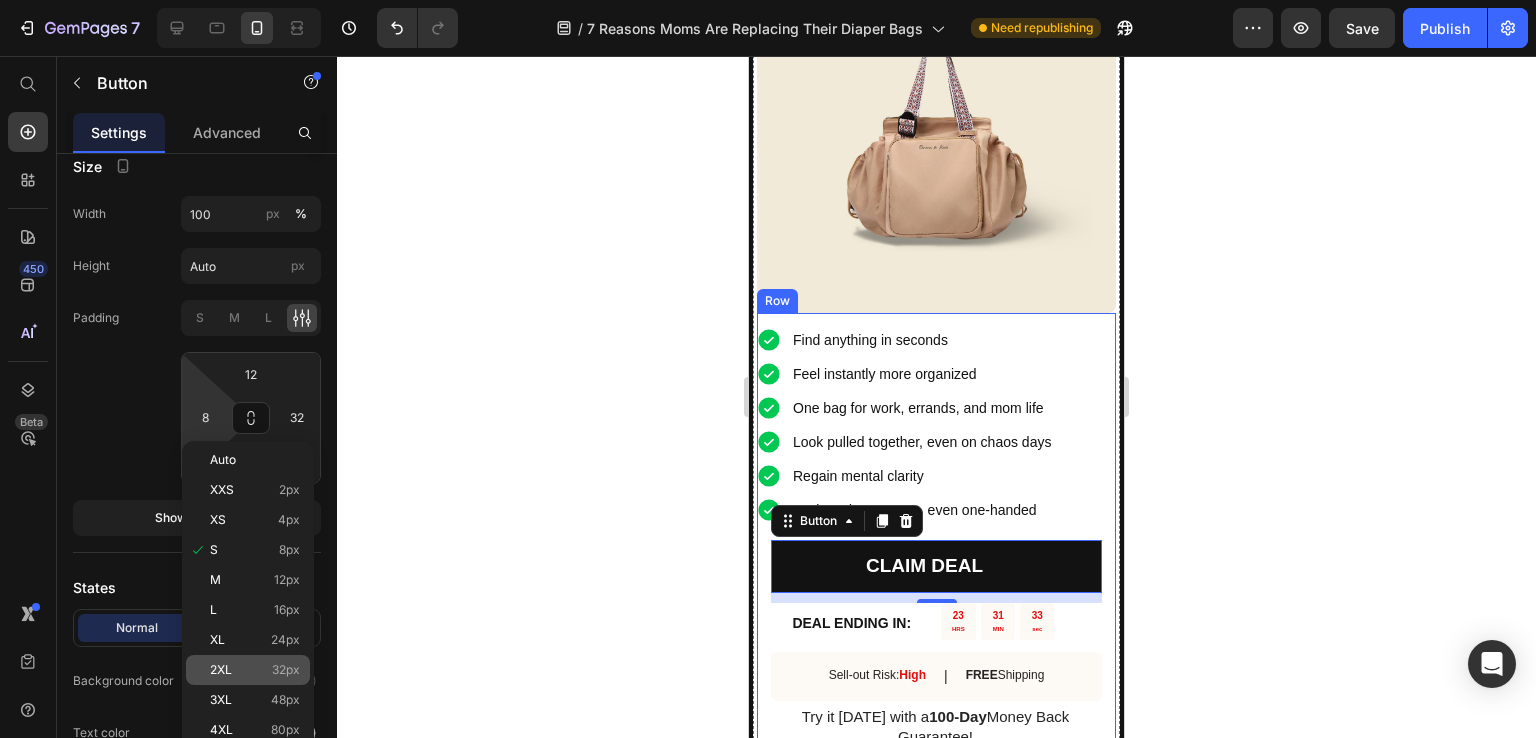type on "32" 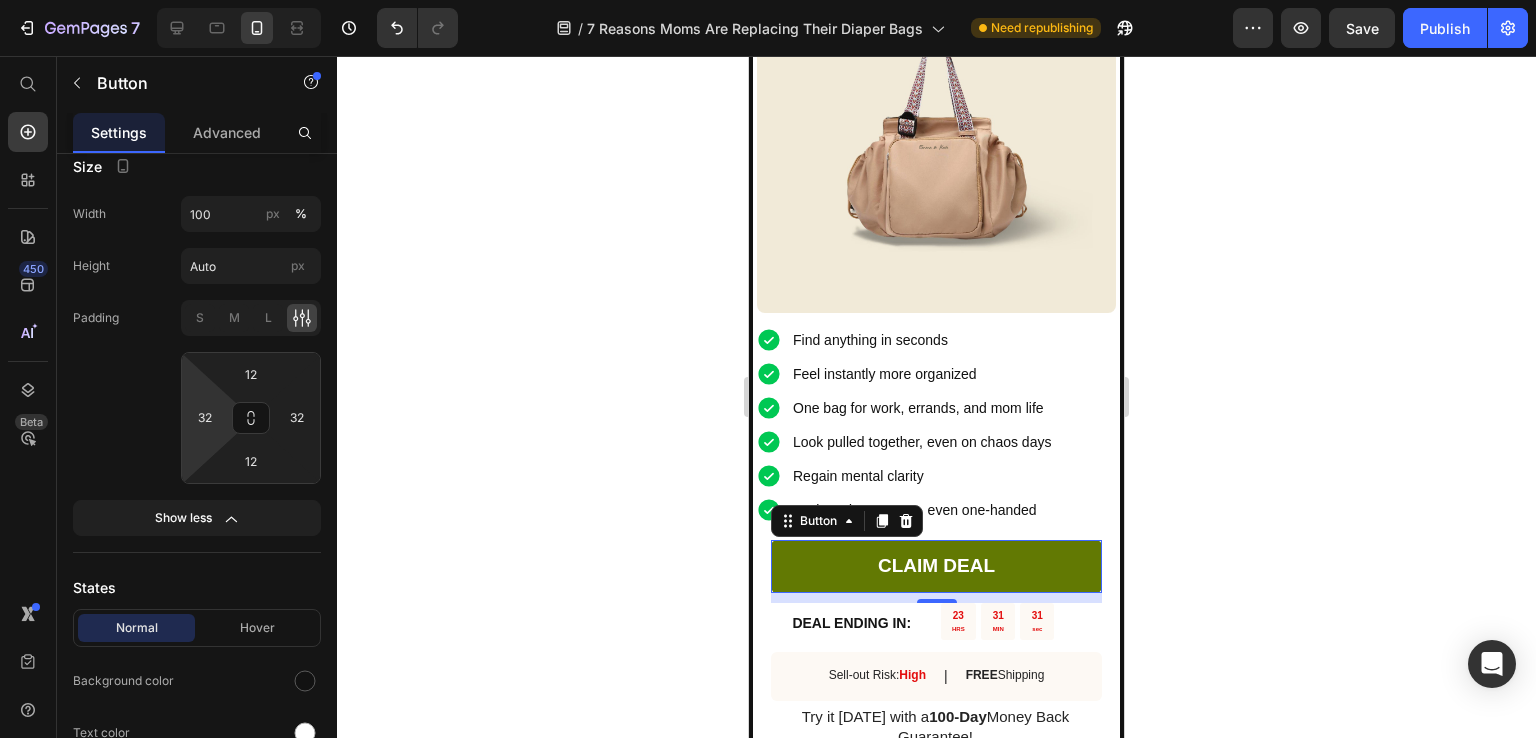 click on "CLAIM DEAL" at bounding box center (936, 566) 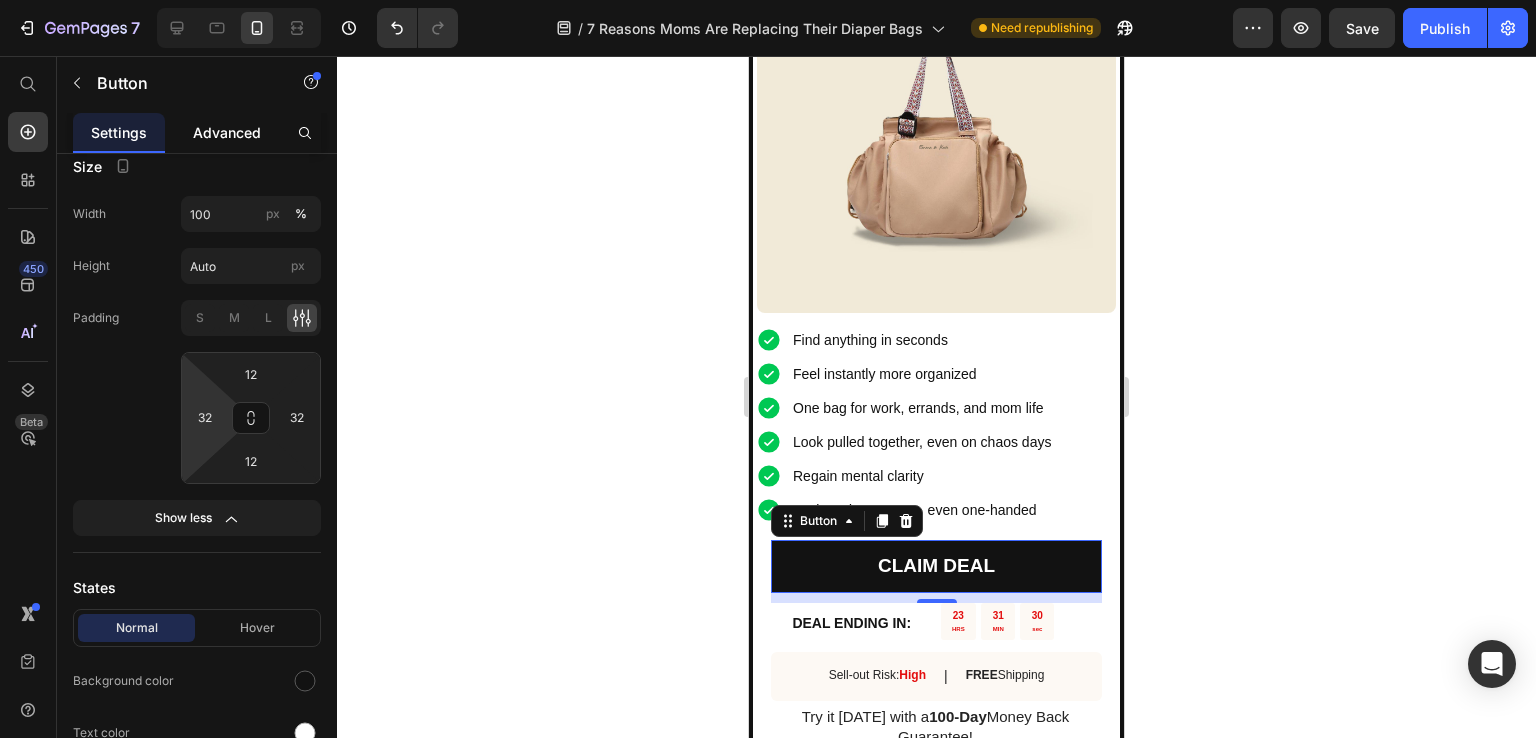 click on "Advanced" 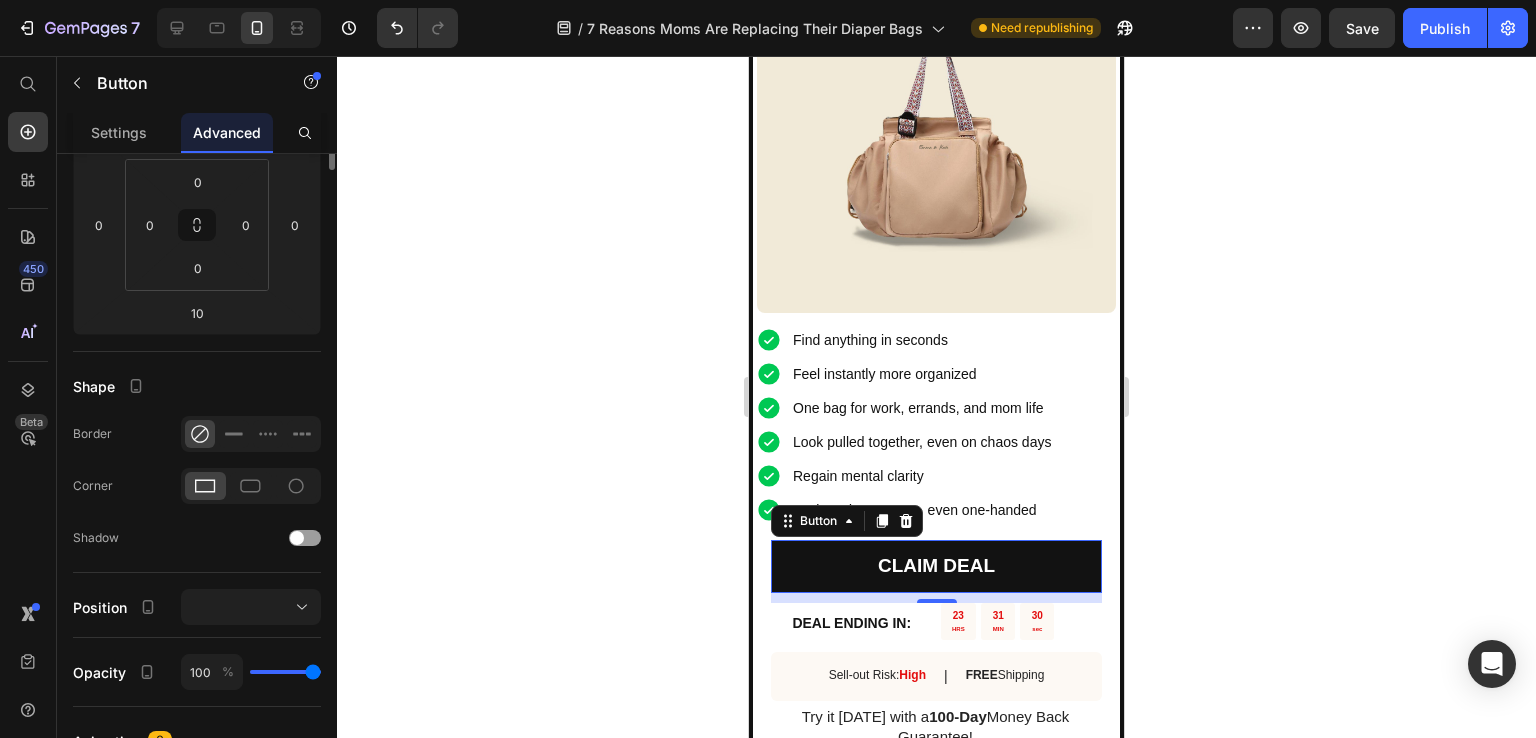 scroll, scrollTop: 0, scrollLeft: 0, axis: both 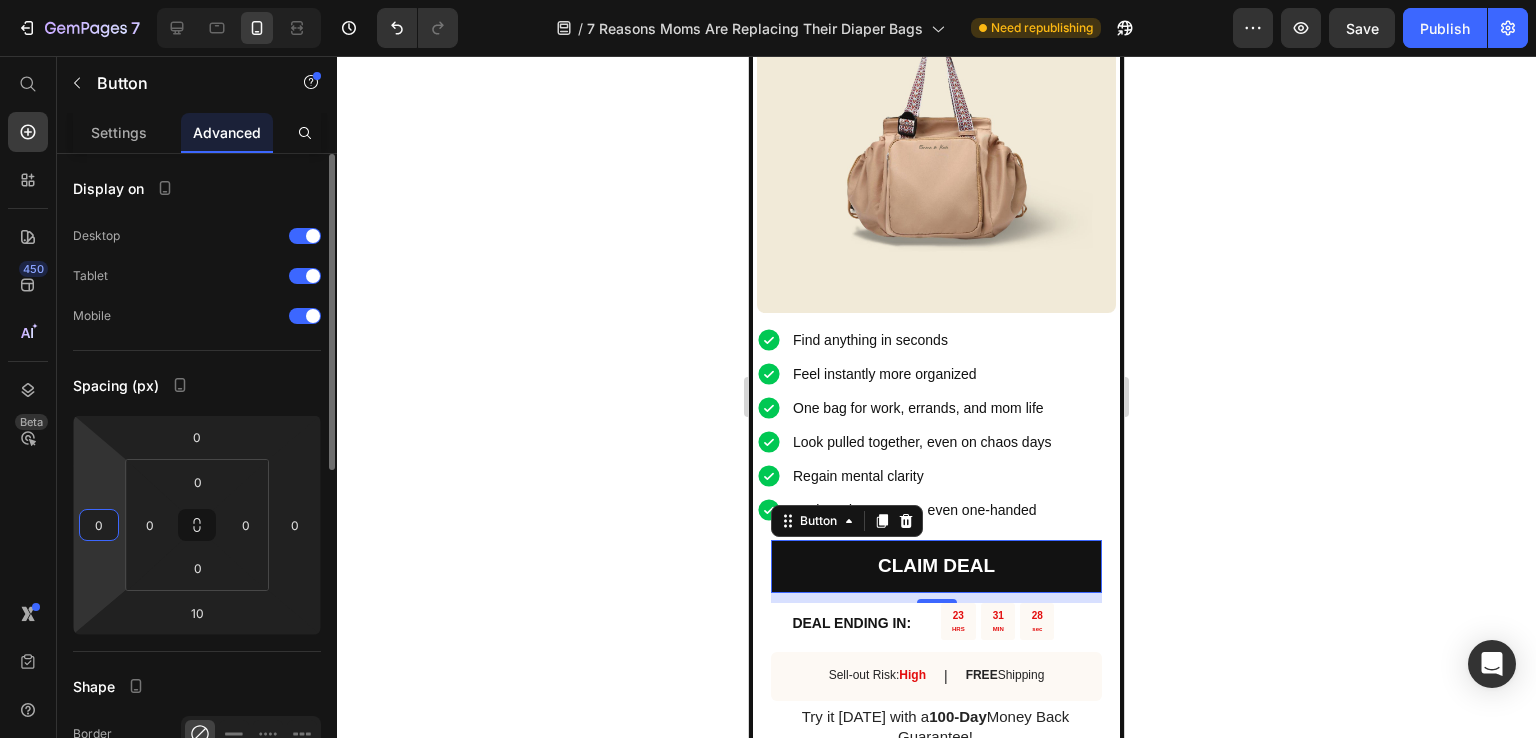 click on "0" at bounding box center [99, 525] 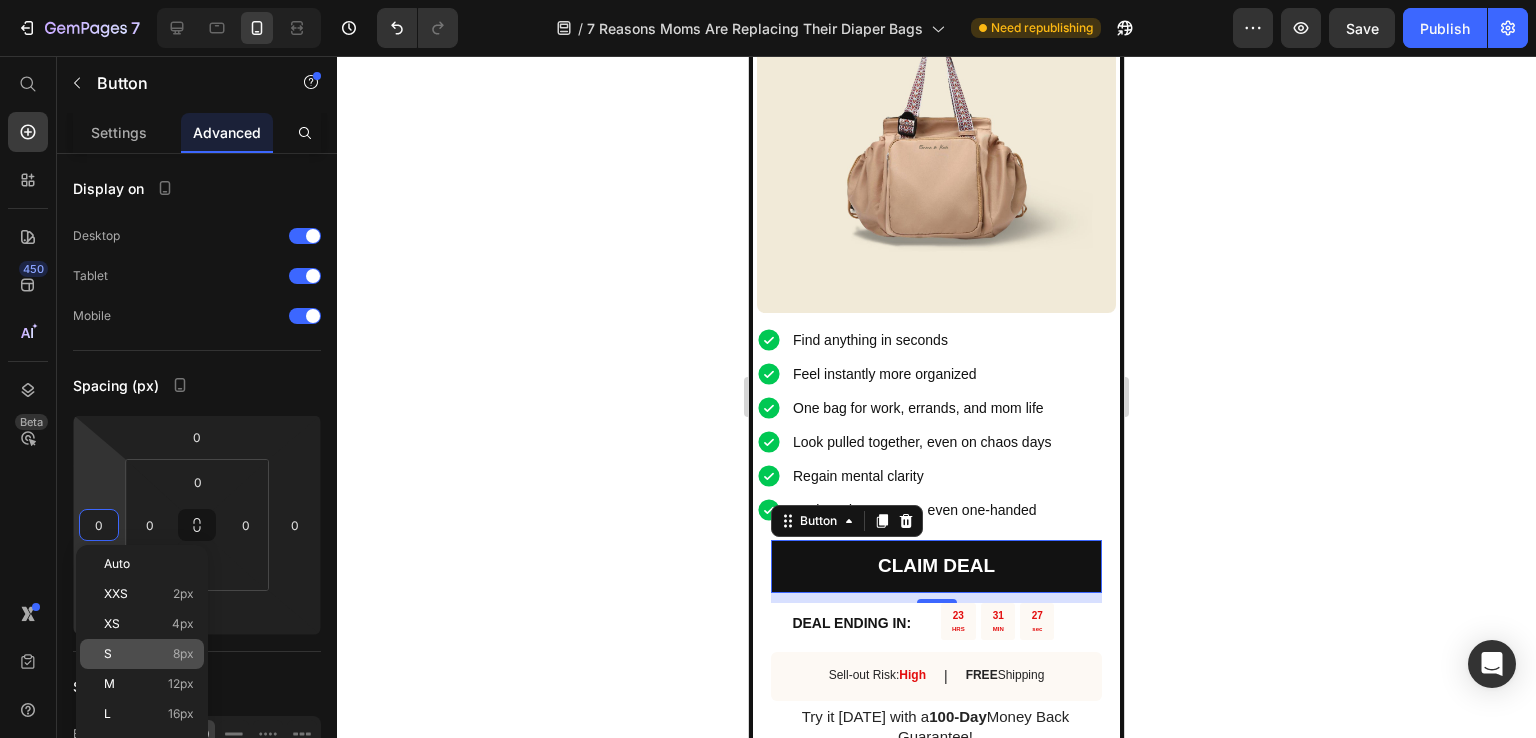 click on "S 8px" at bounding box center (149, 654) 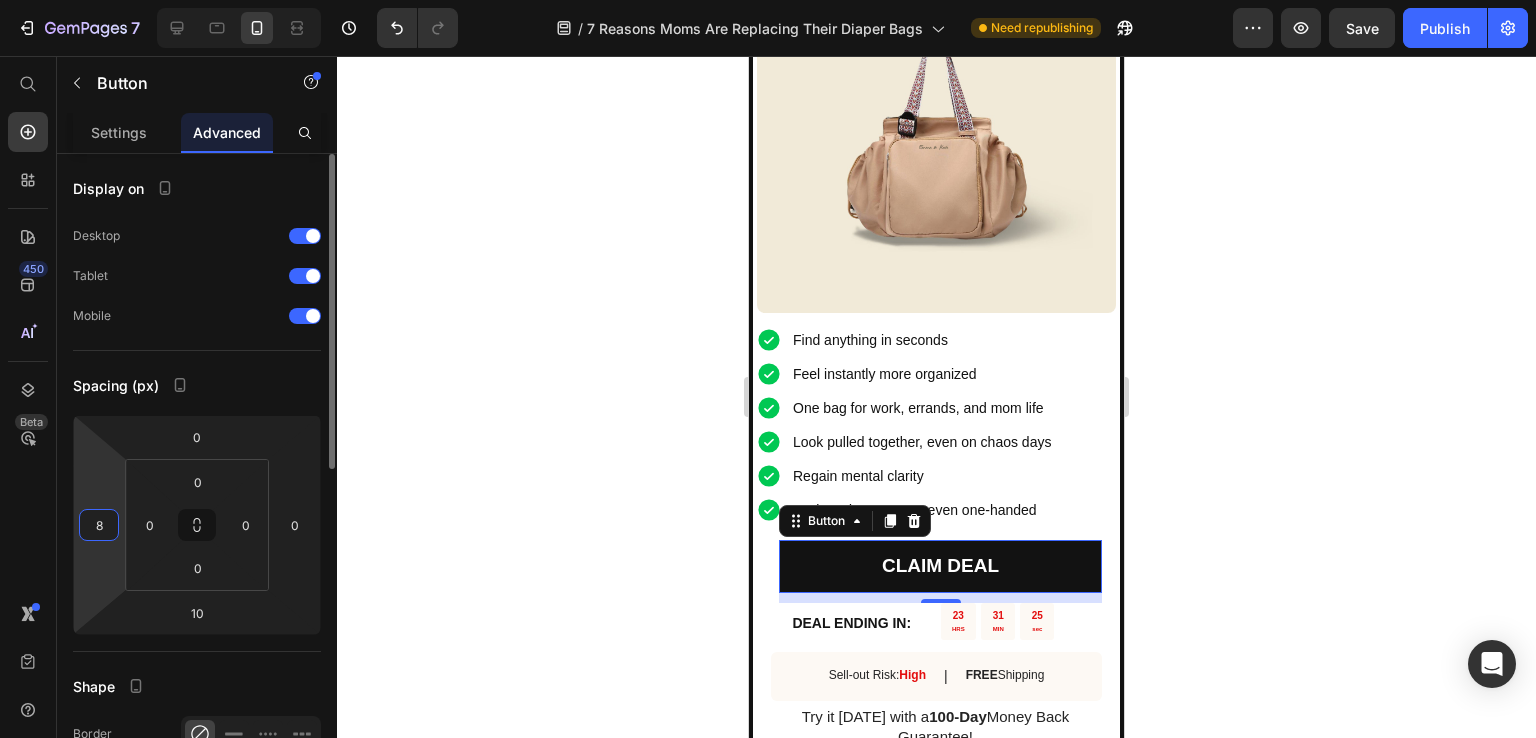 click on "8" at bounding box center (99, 525) 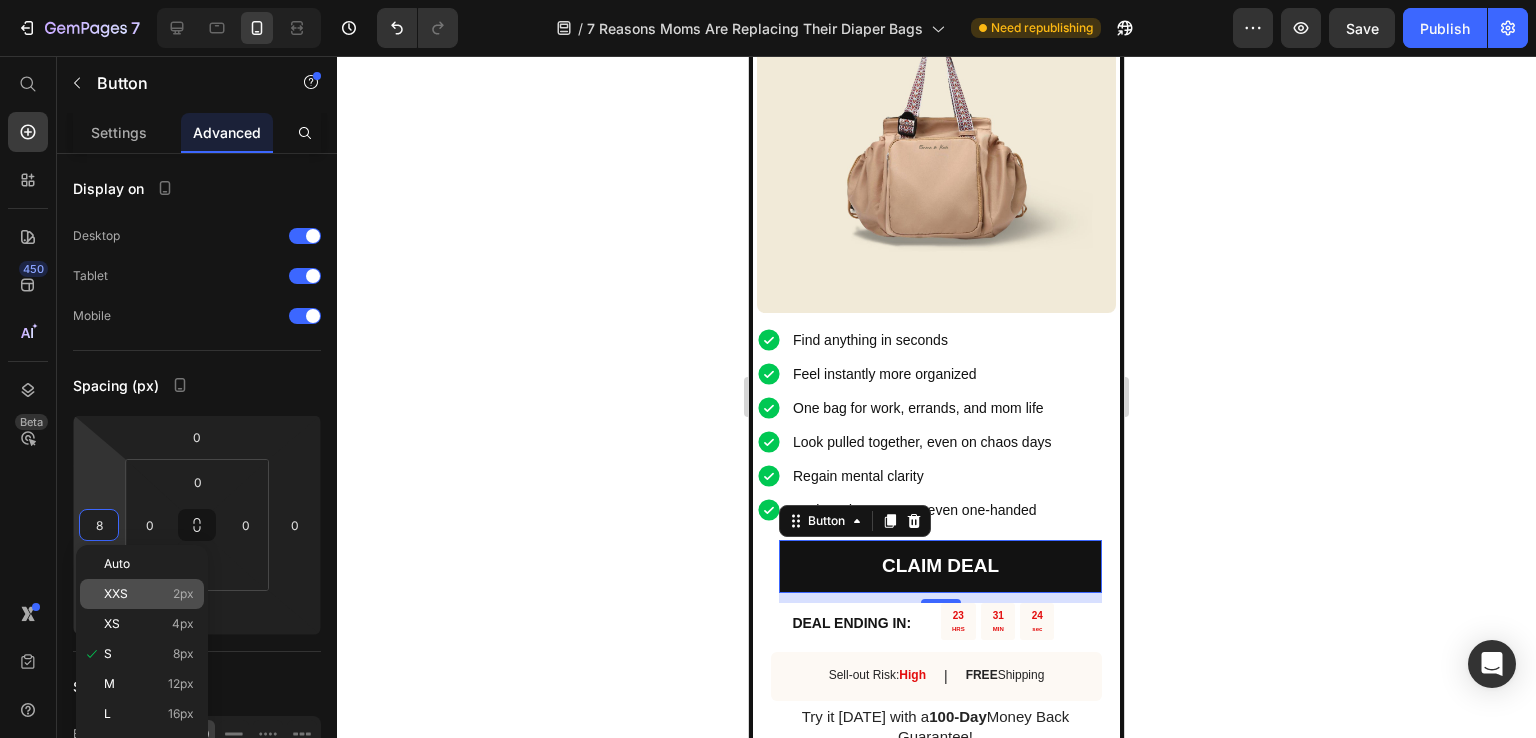 click on "XXS 2px" at bounding box center (149, 594) 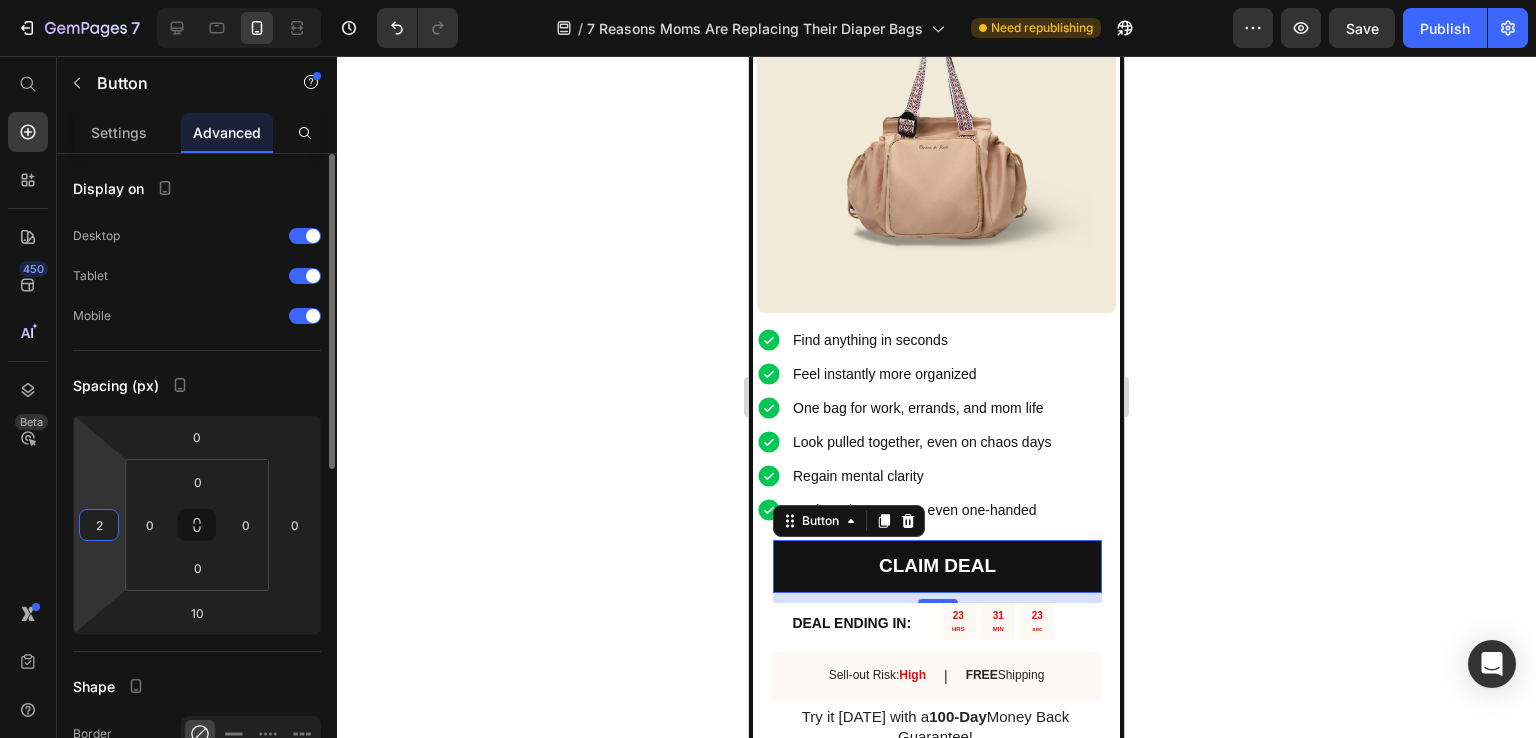 click on "2" at bounding box center [99, 525] 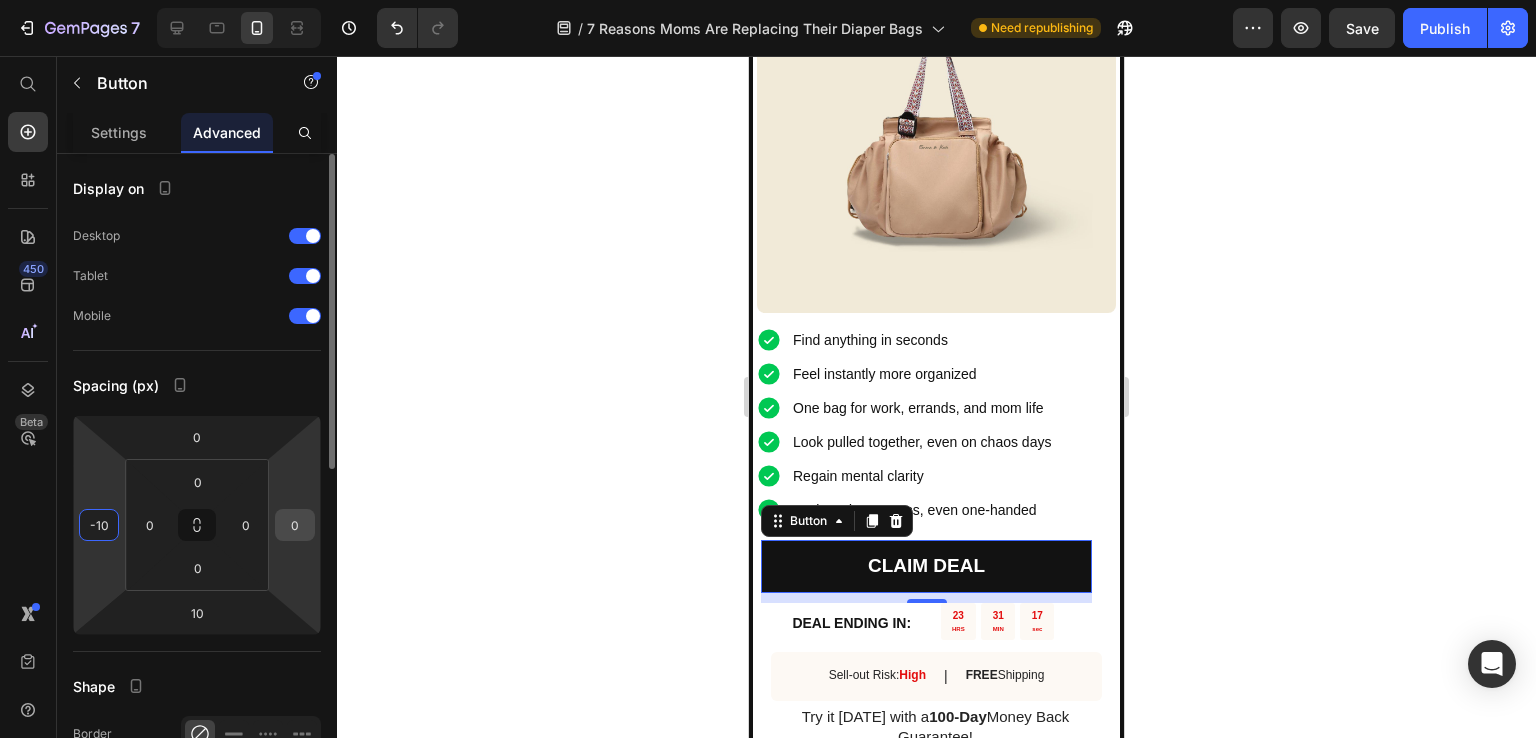 type on "-10" 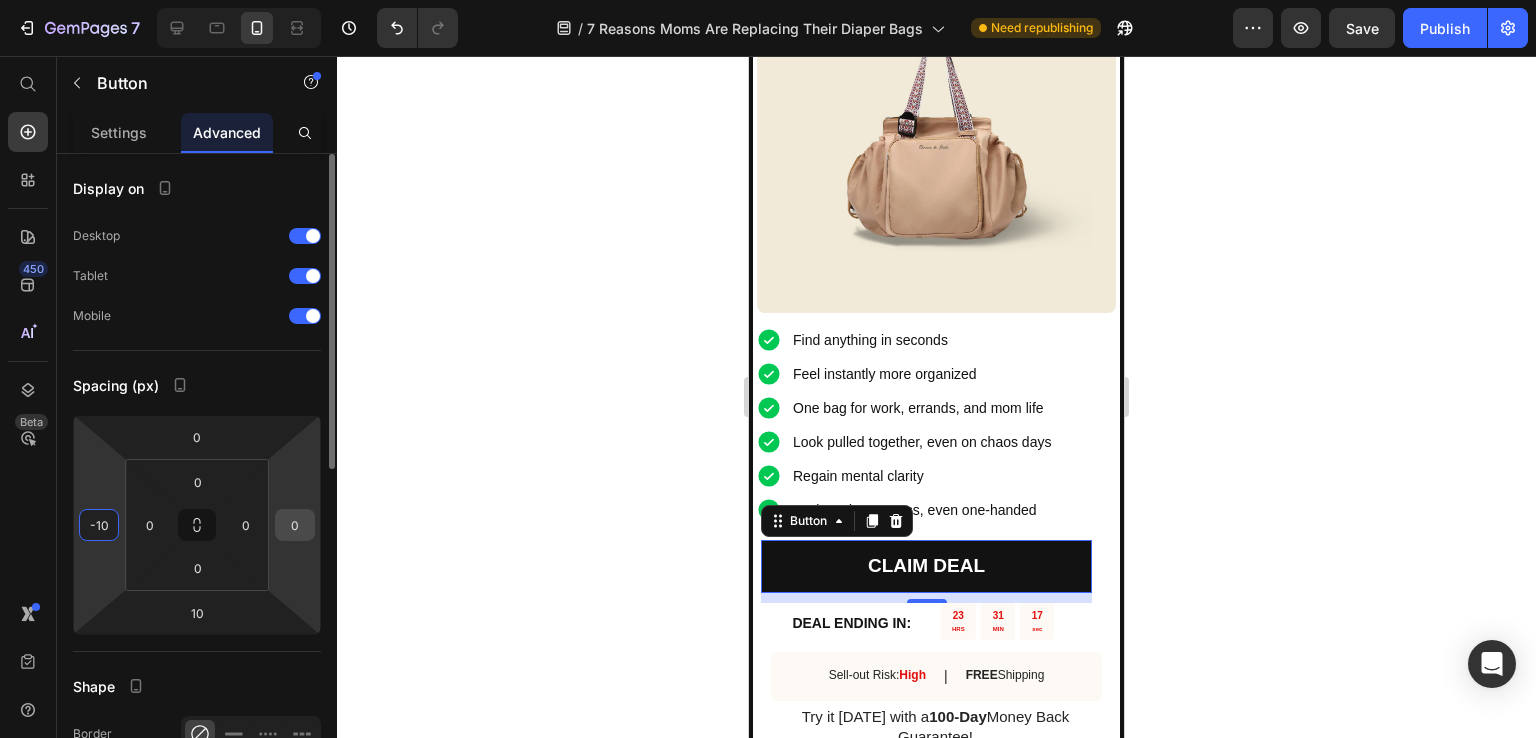 click on "0" at bounding box center (295, 525) 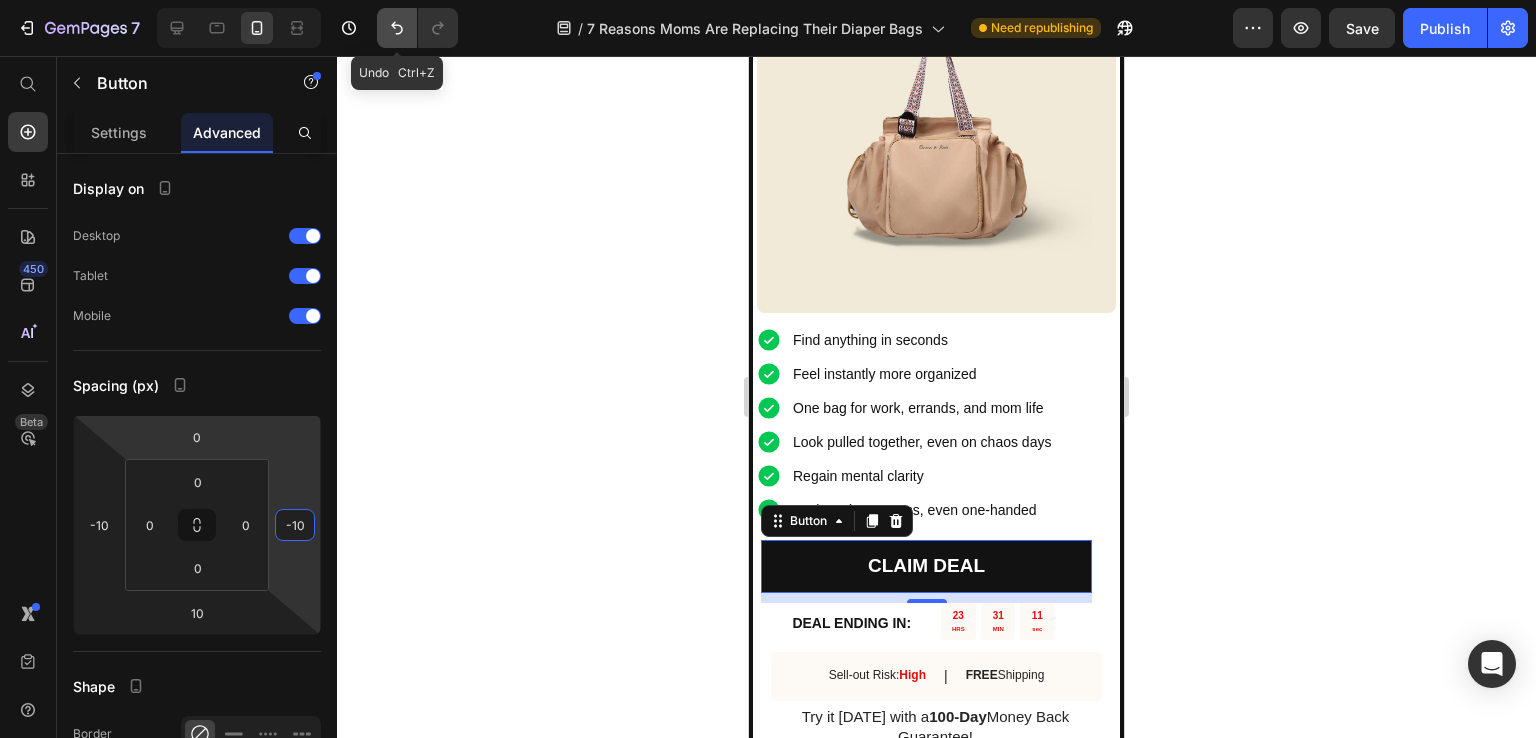 click 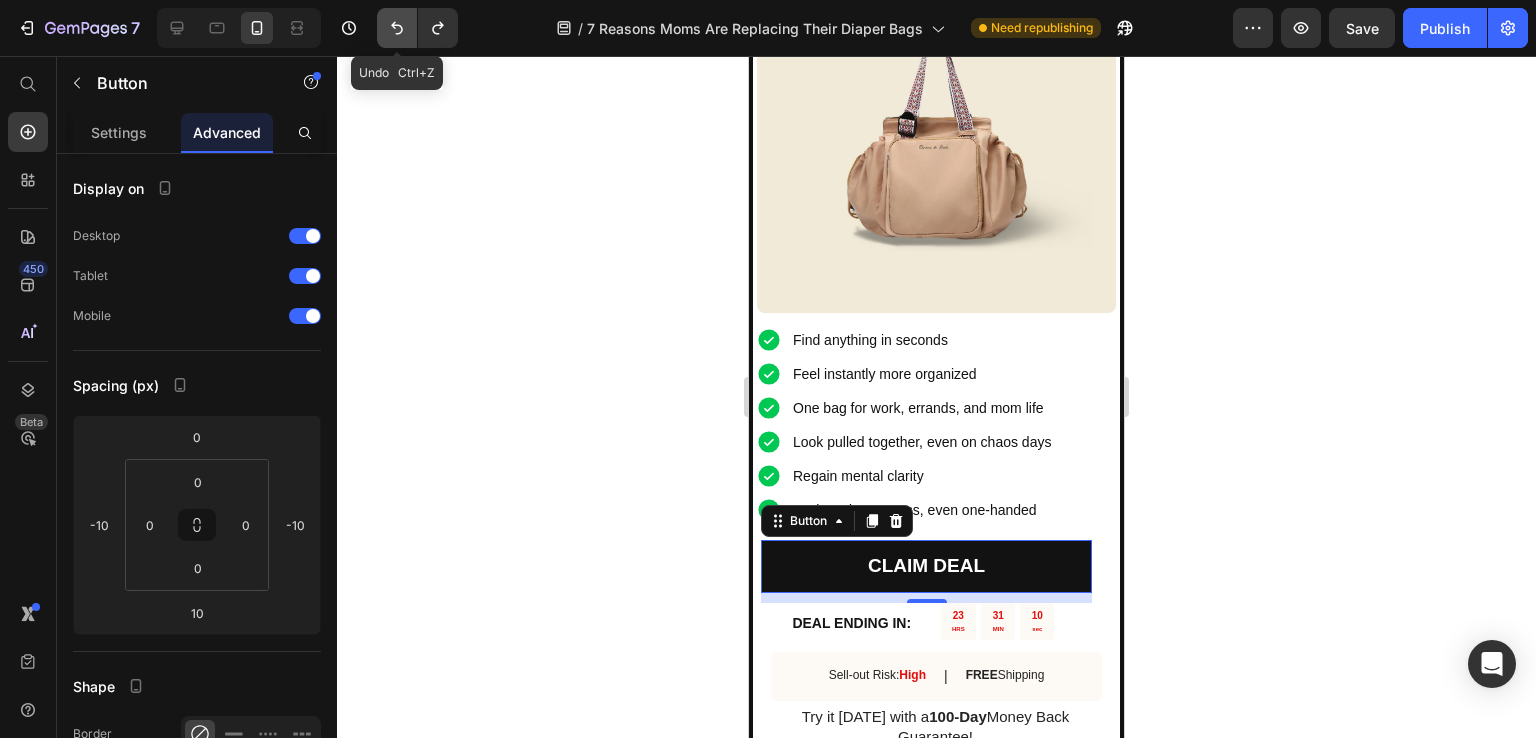 click 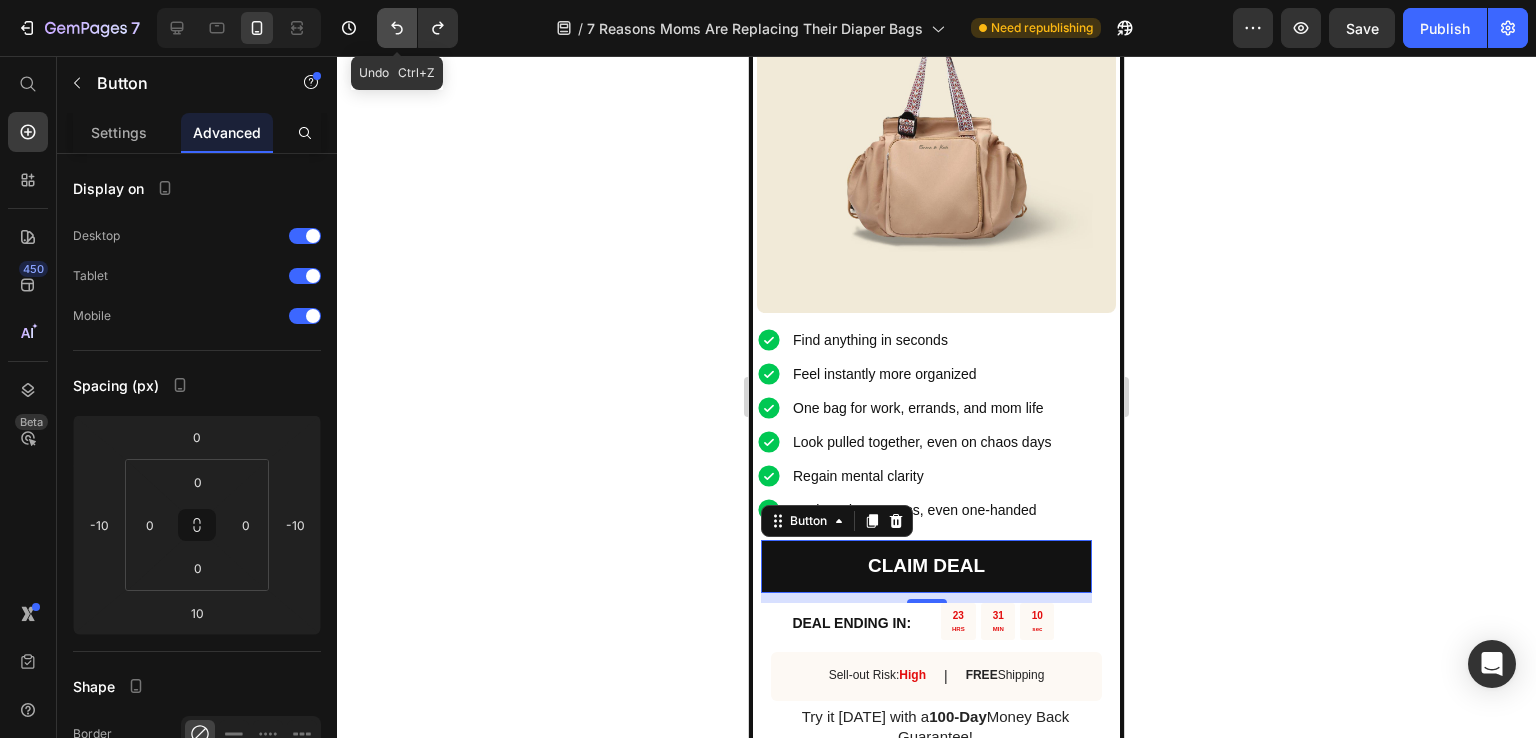 type on "0" 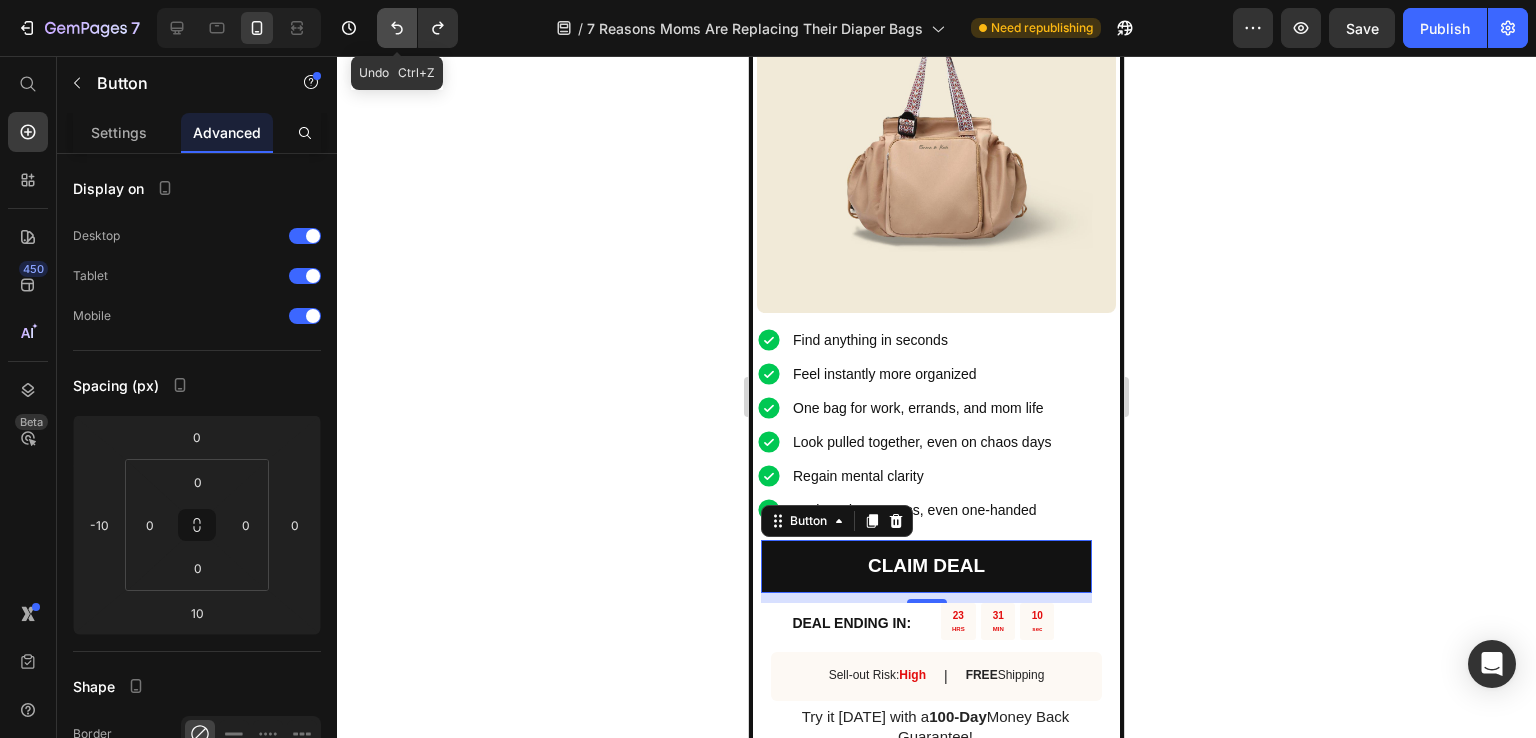 click 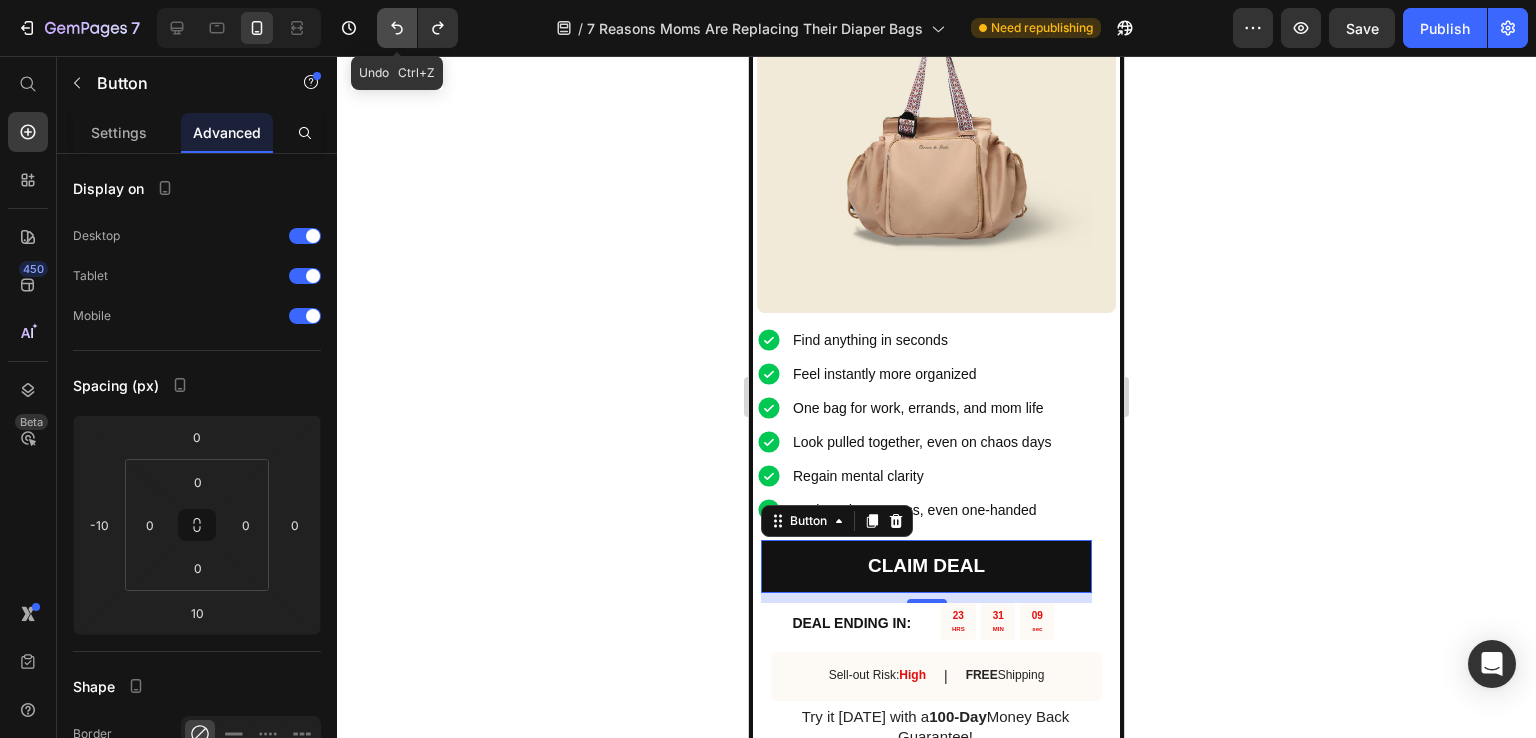 click 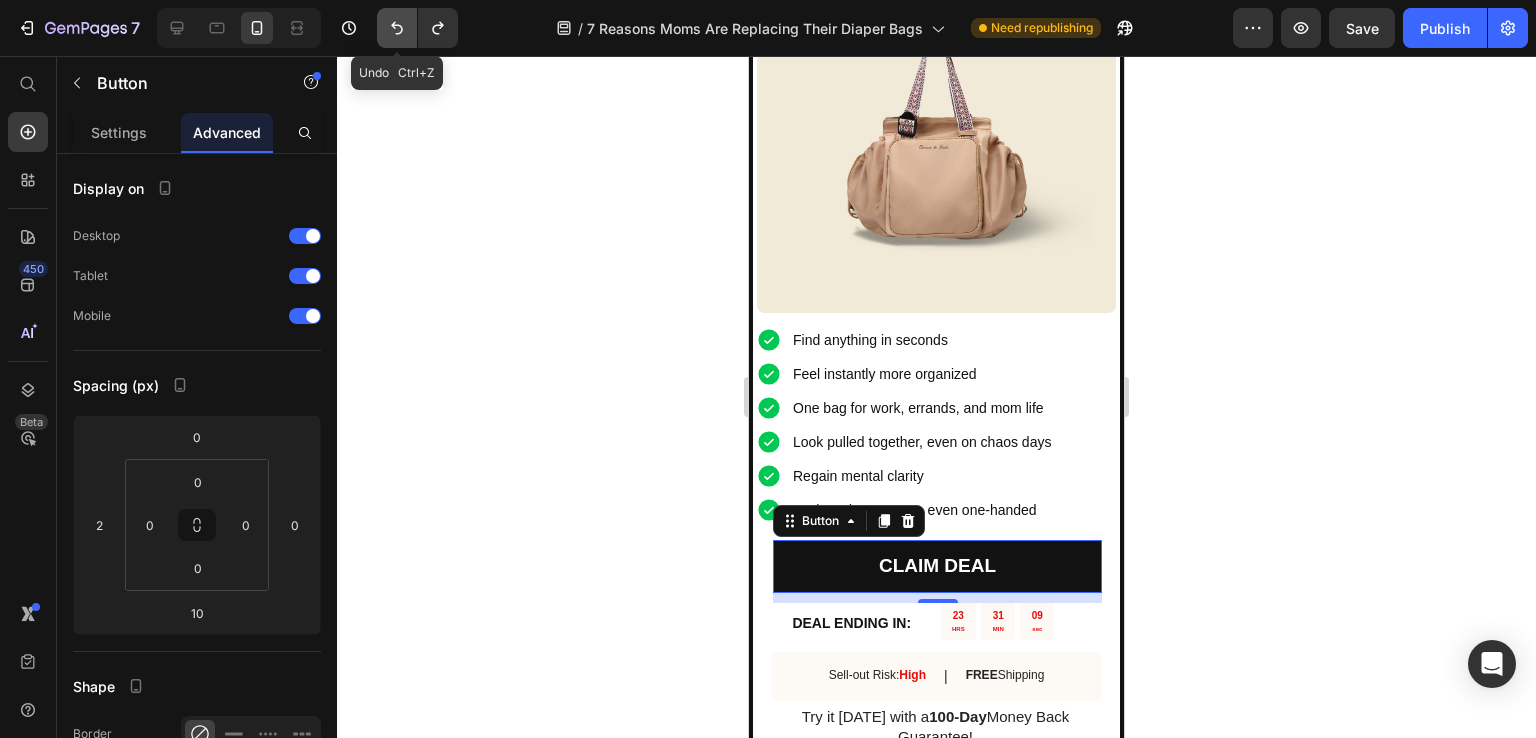 click 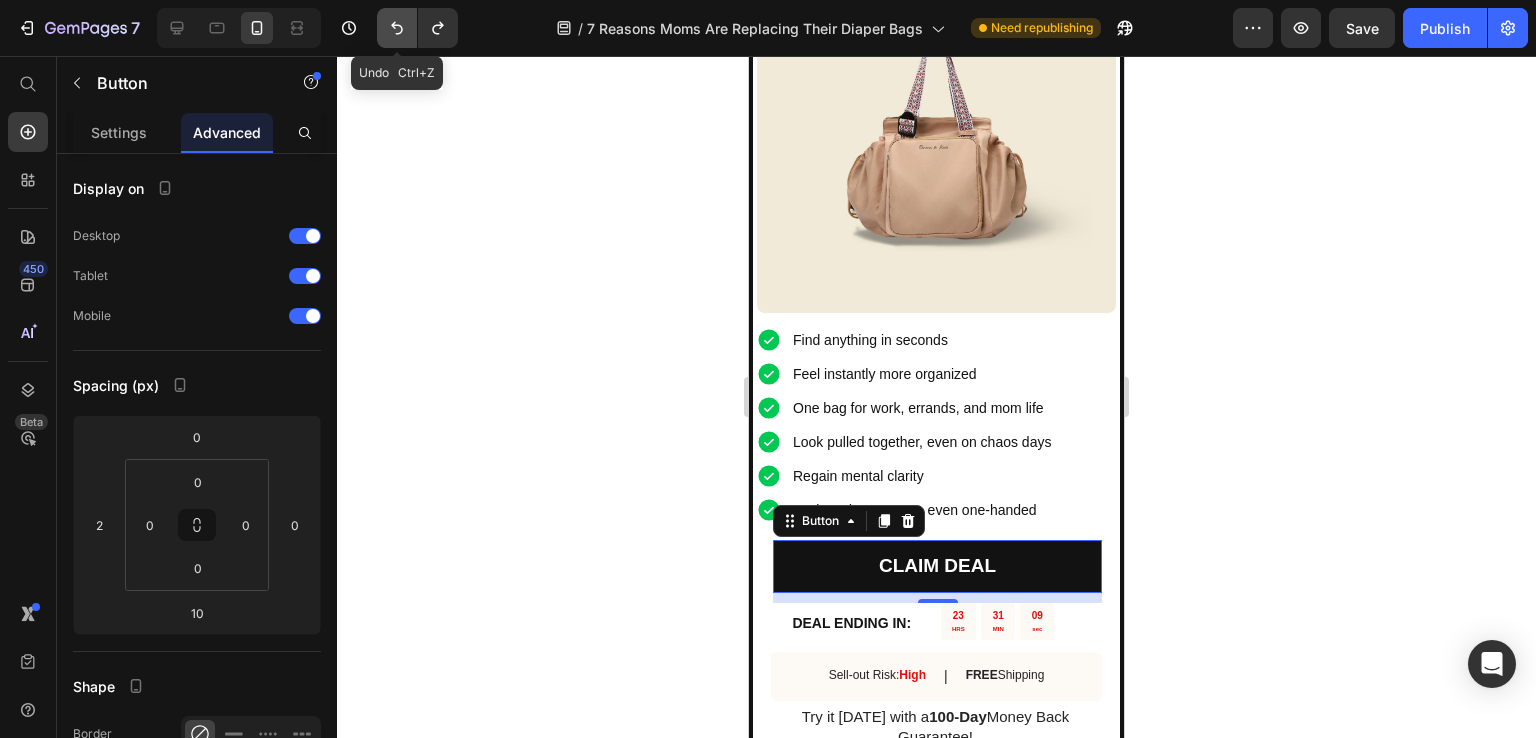type on "8" 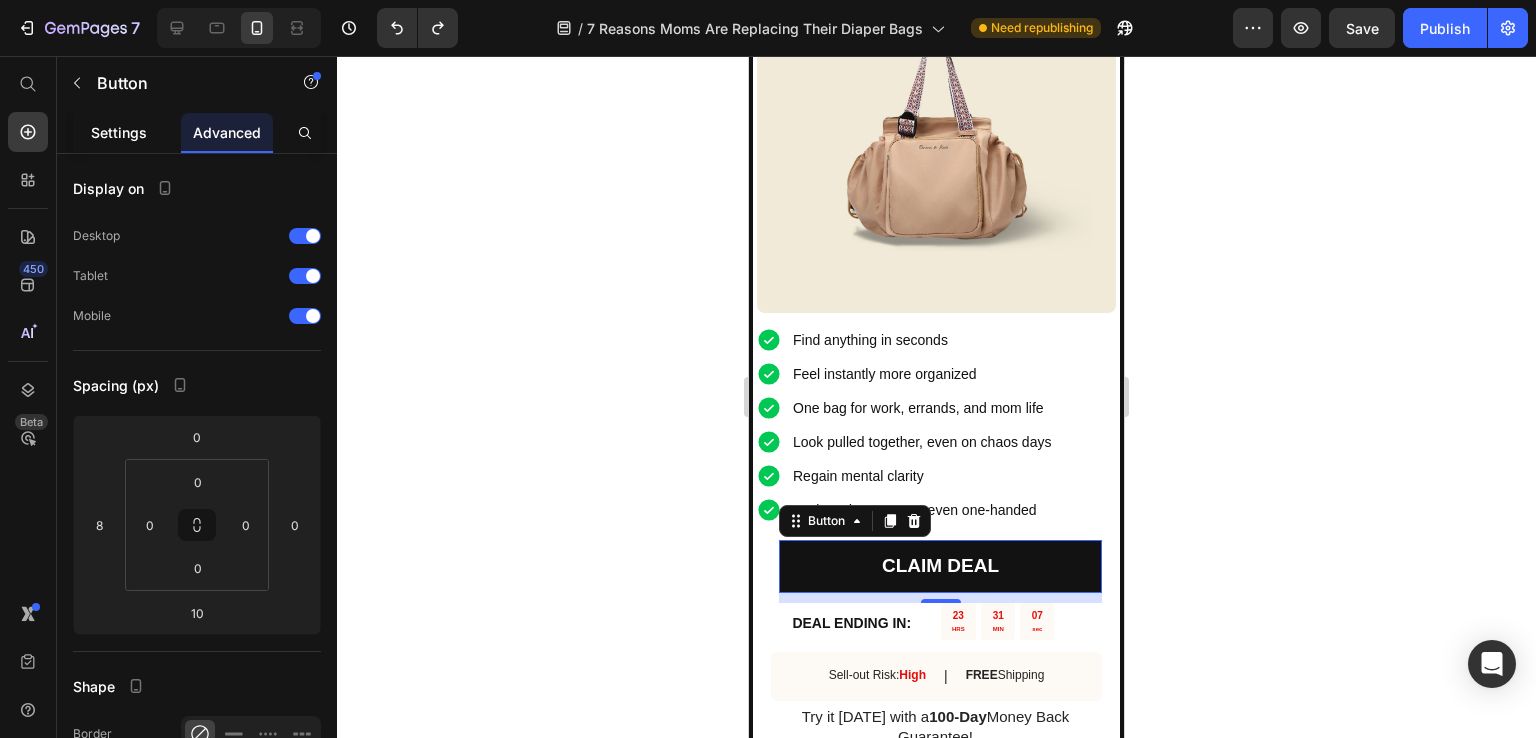 click on "Settings" at bounding box center (119, 132) 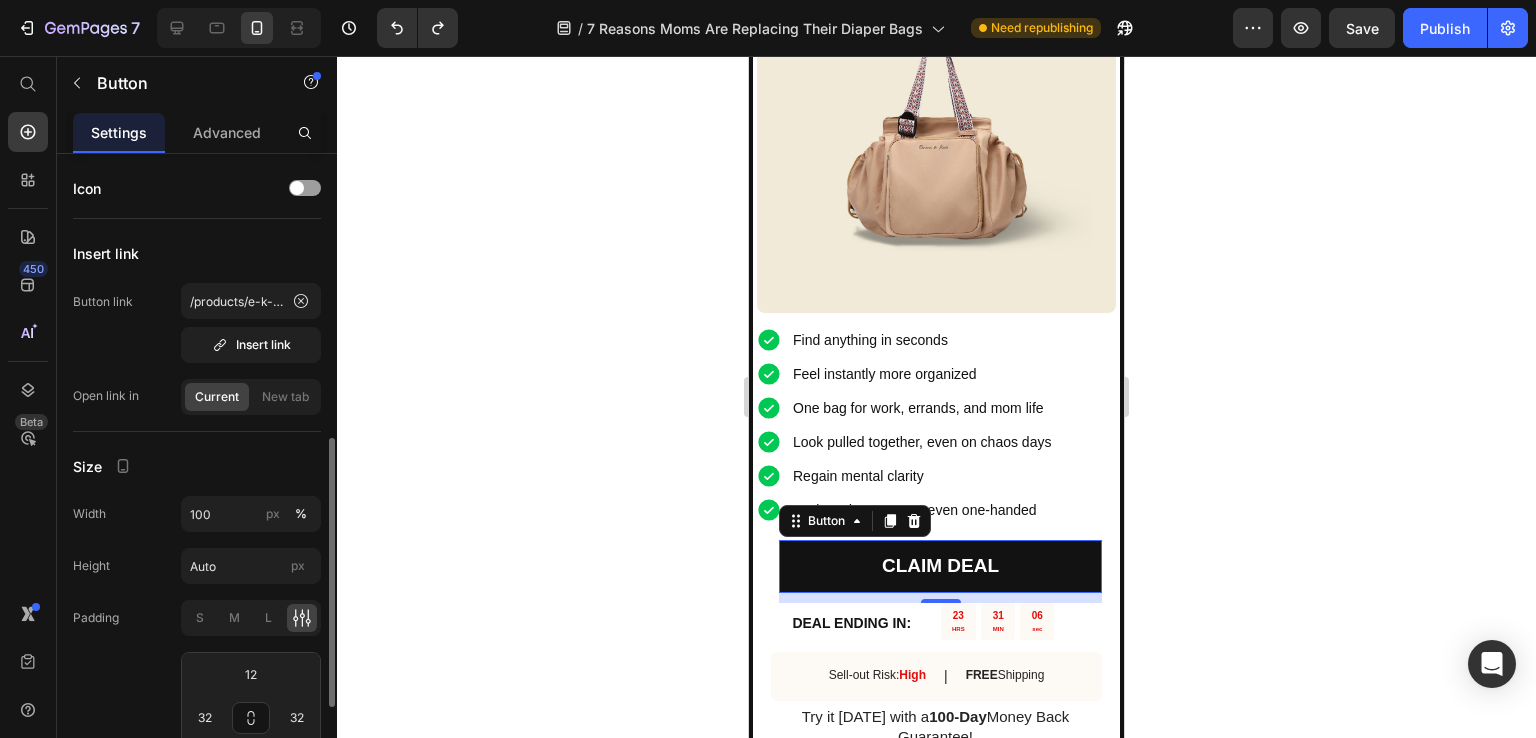 scroll, scrollTop: 200, scrollLeft: 0, axis: vertical 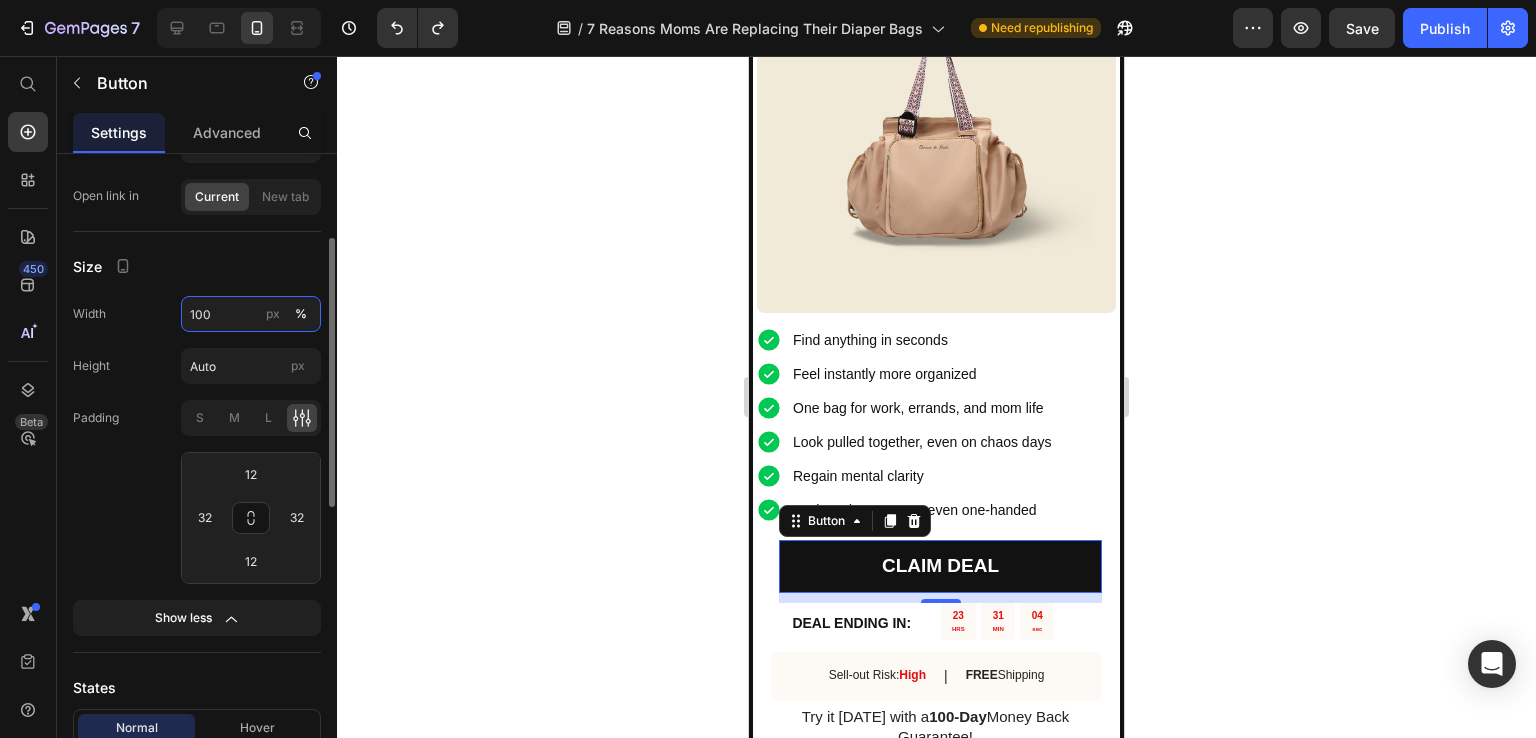 click on "100" at bounding box center (251, 314) 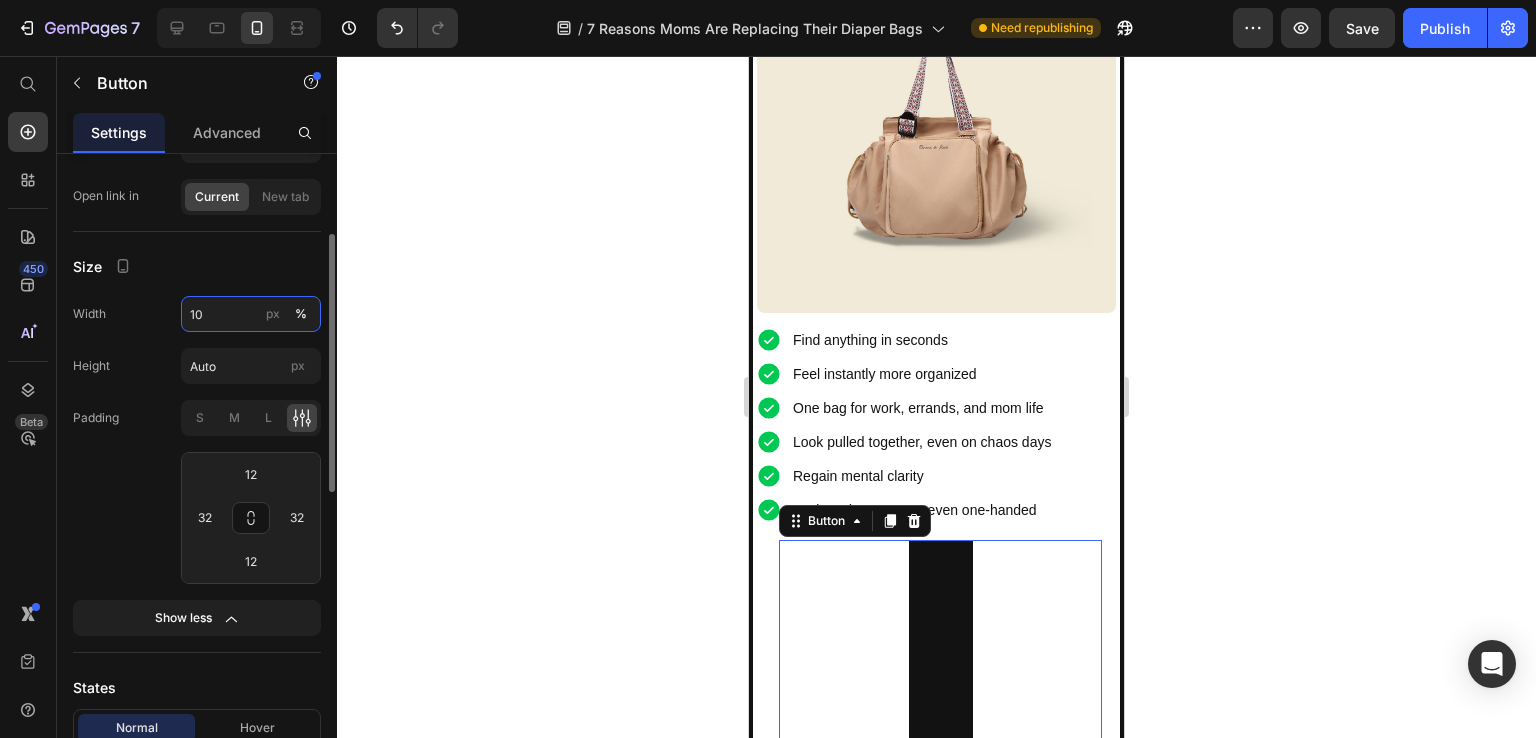 type on "100" 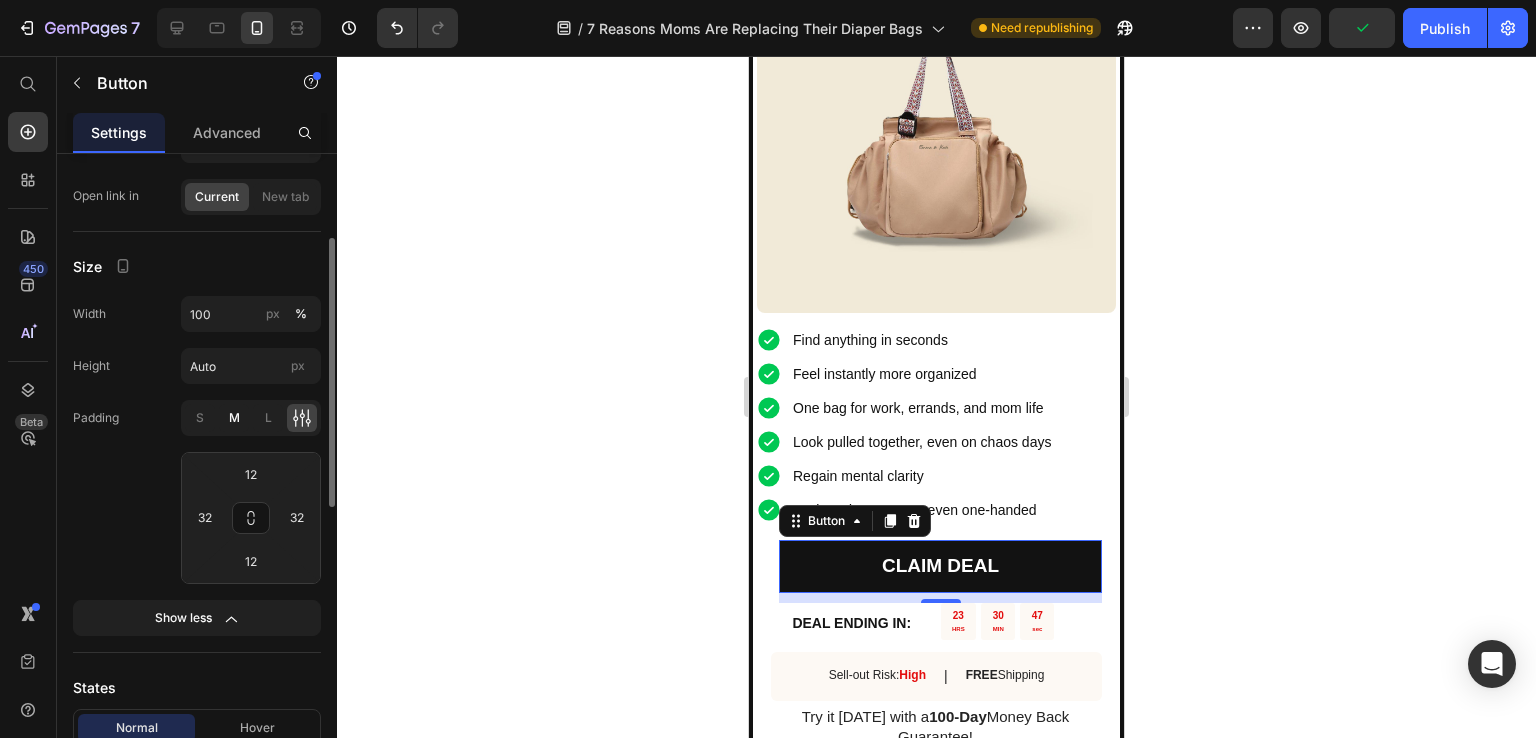 click on "M" 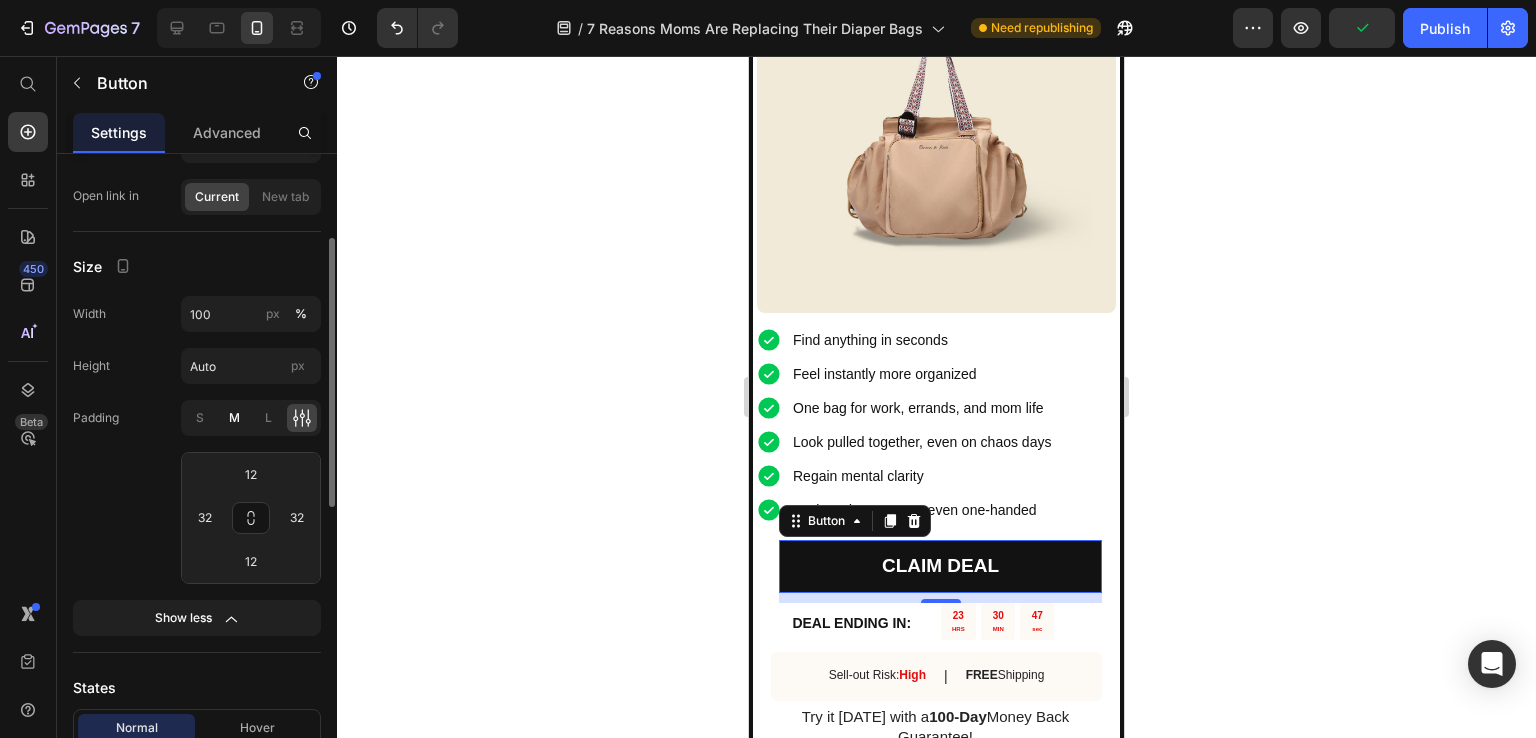 type on "8" 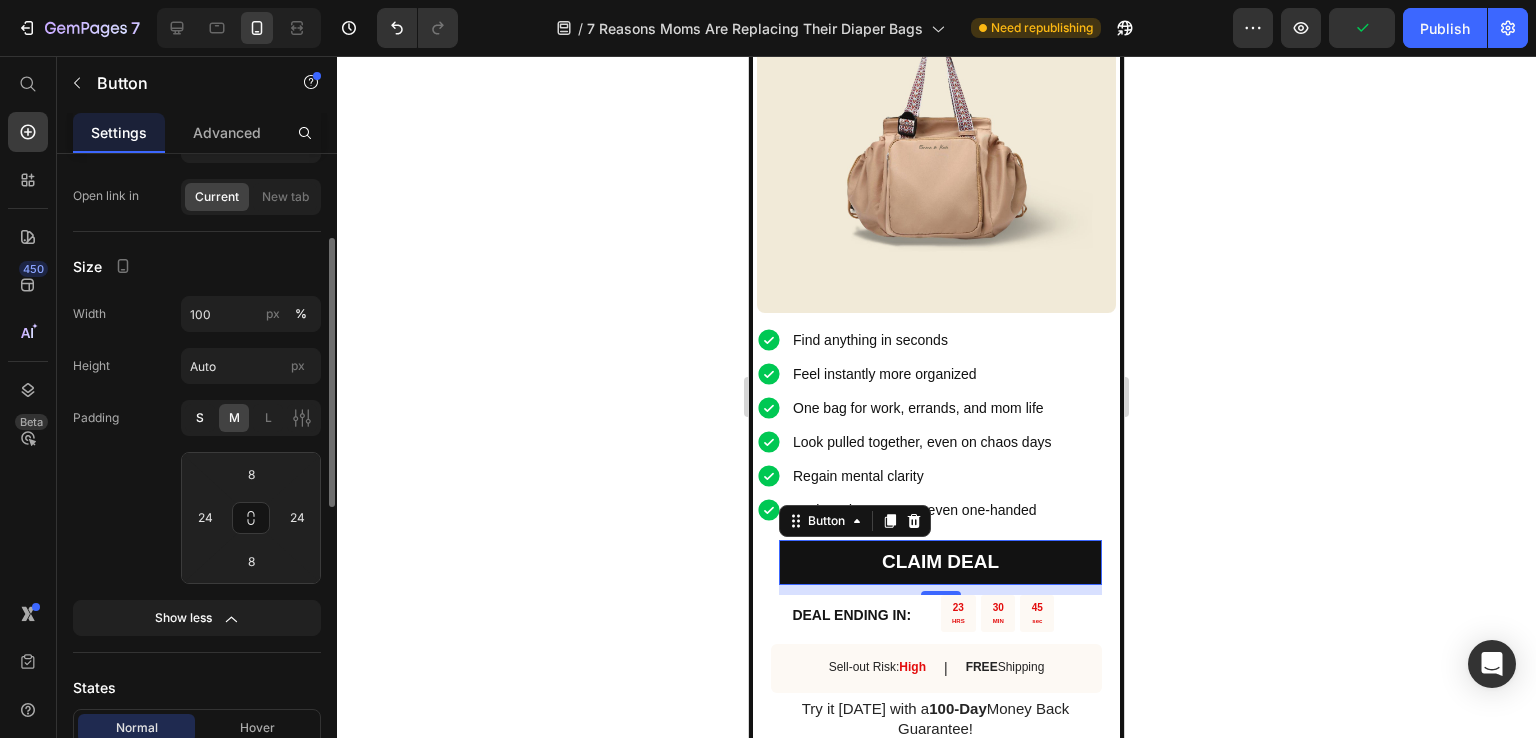 click on "S" 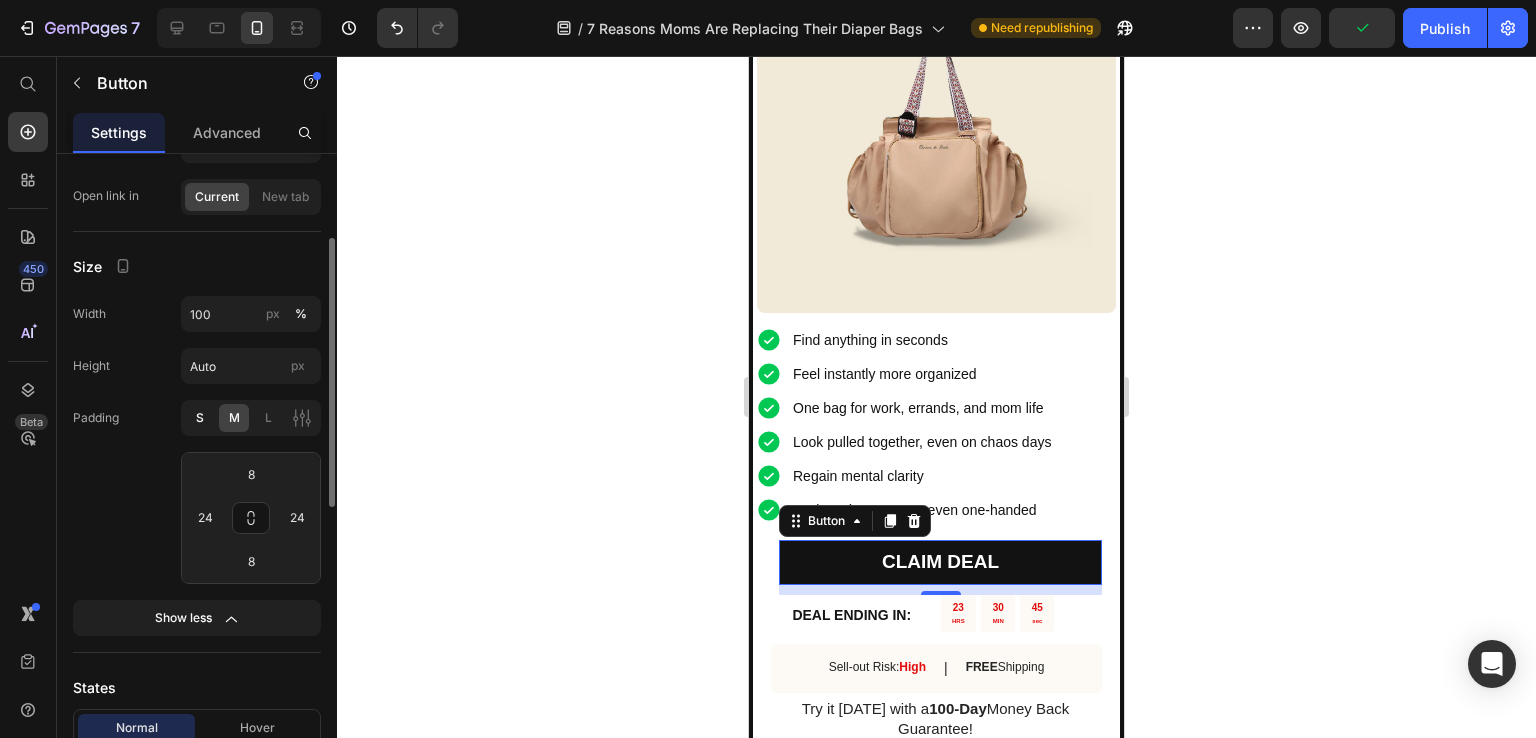 type on "4" 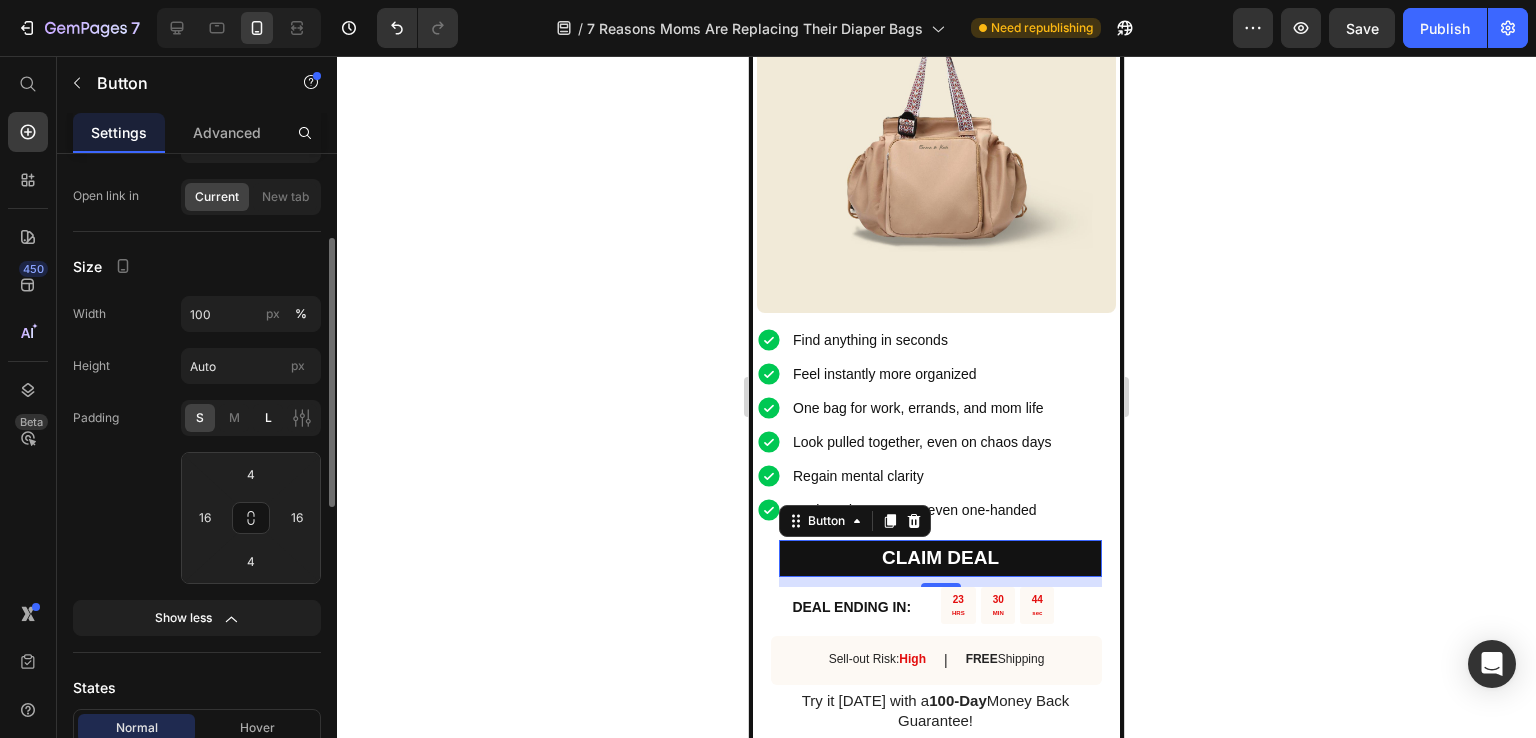 click on "L" 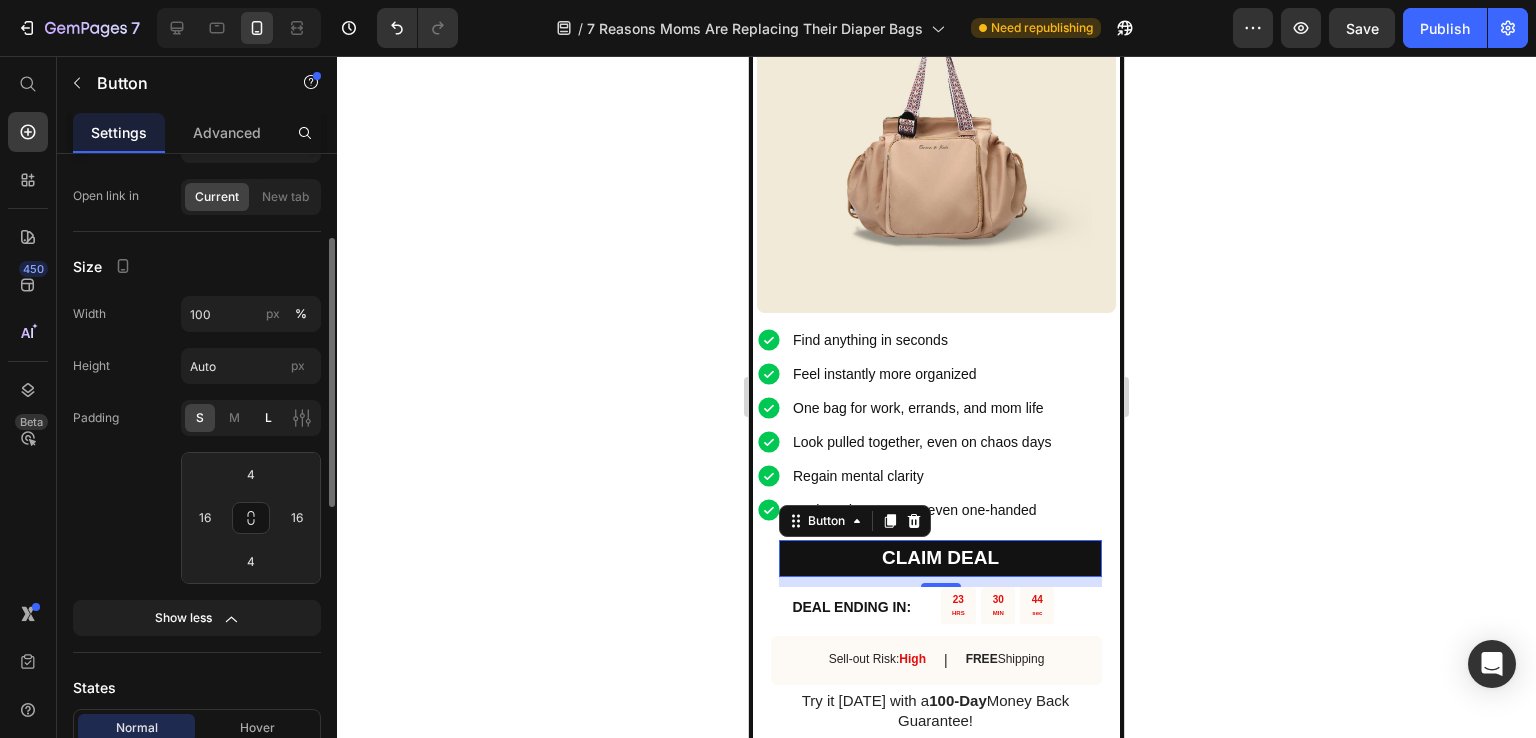 type on "12" 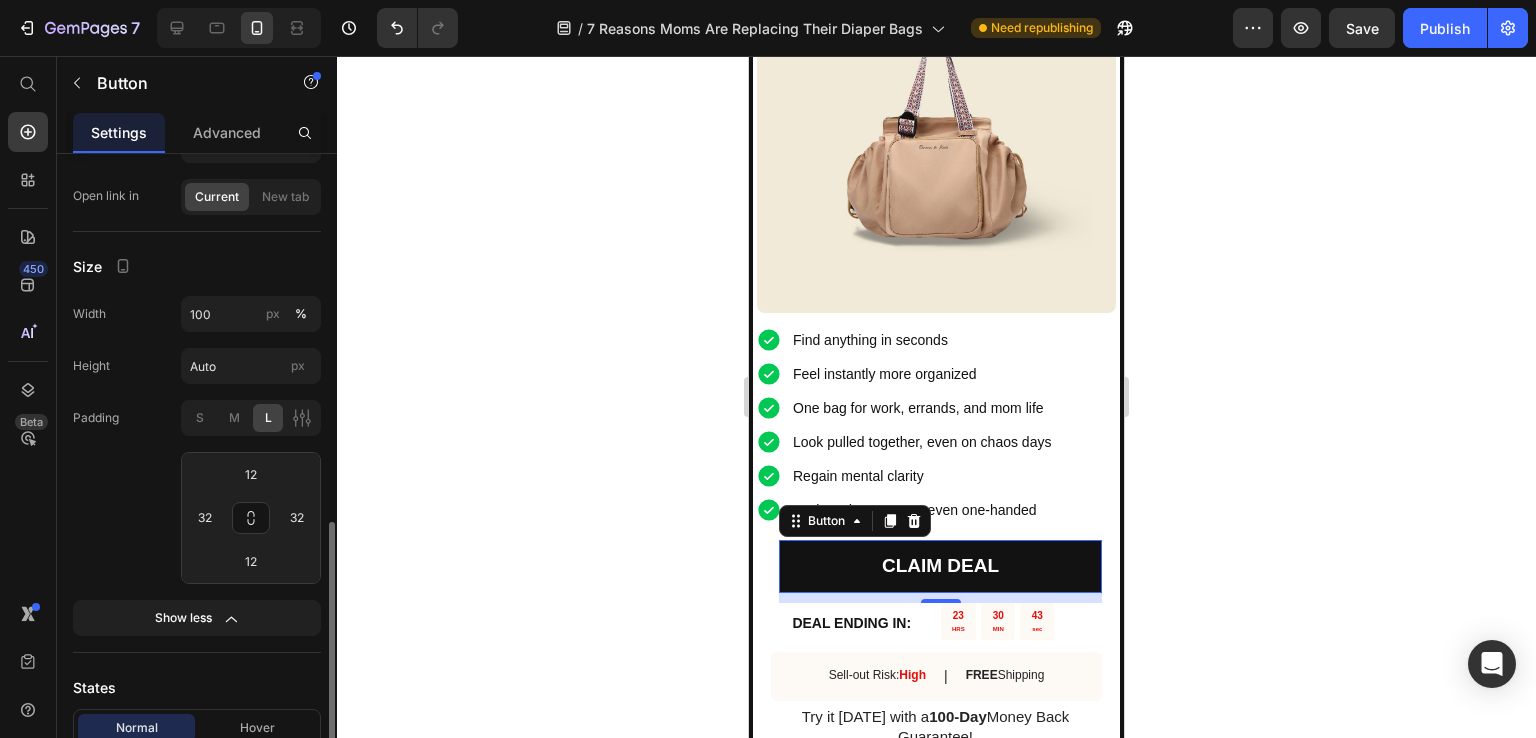scroll, scrollTop: 400, scrollLeft: 0, axis: vertical 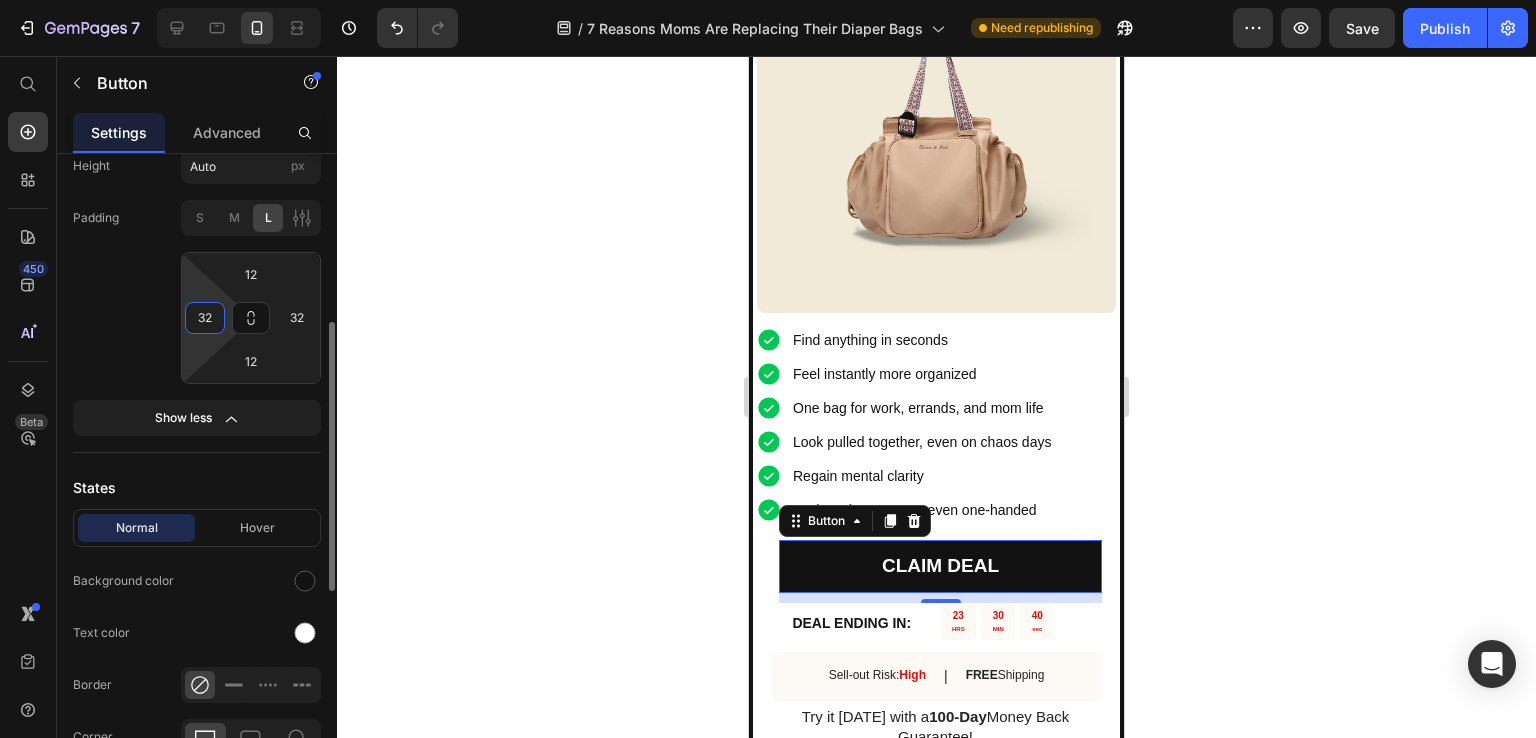 click on "32" at bounding box center [205, 318] 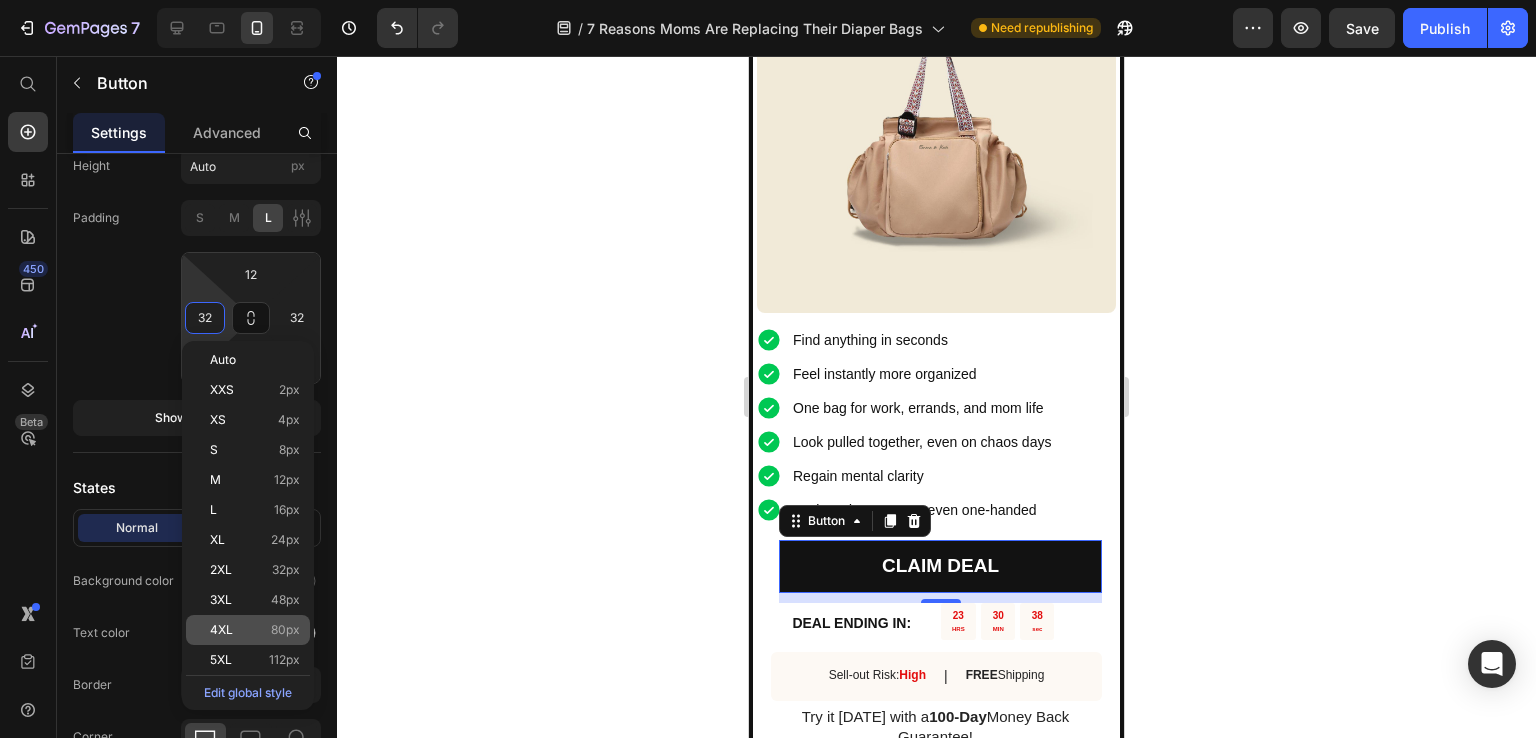 click on "4XL 80px" at bounding box center (255, 630) 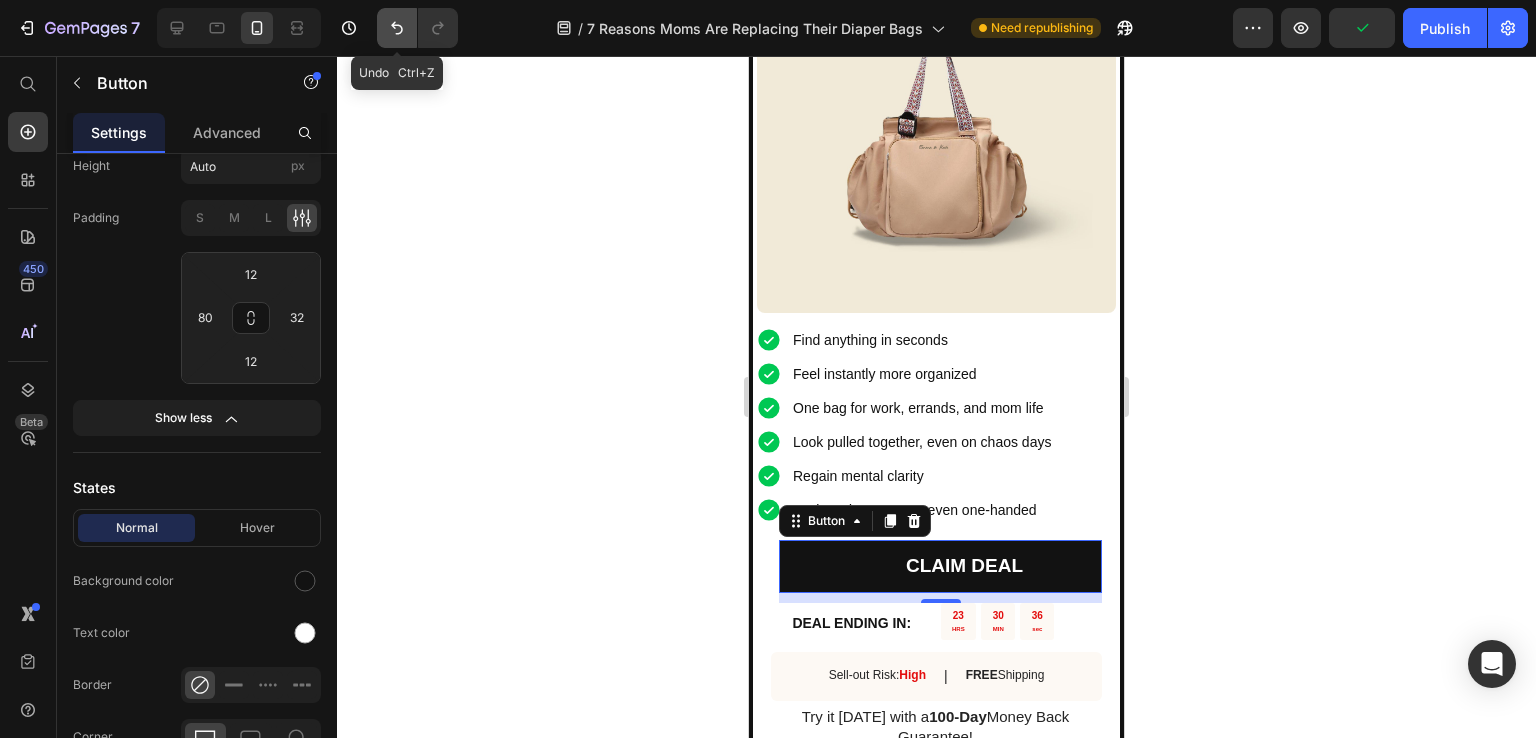 click 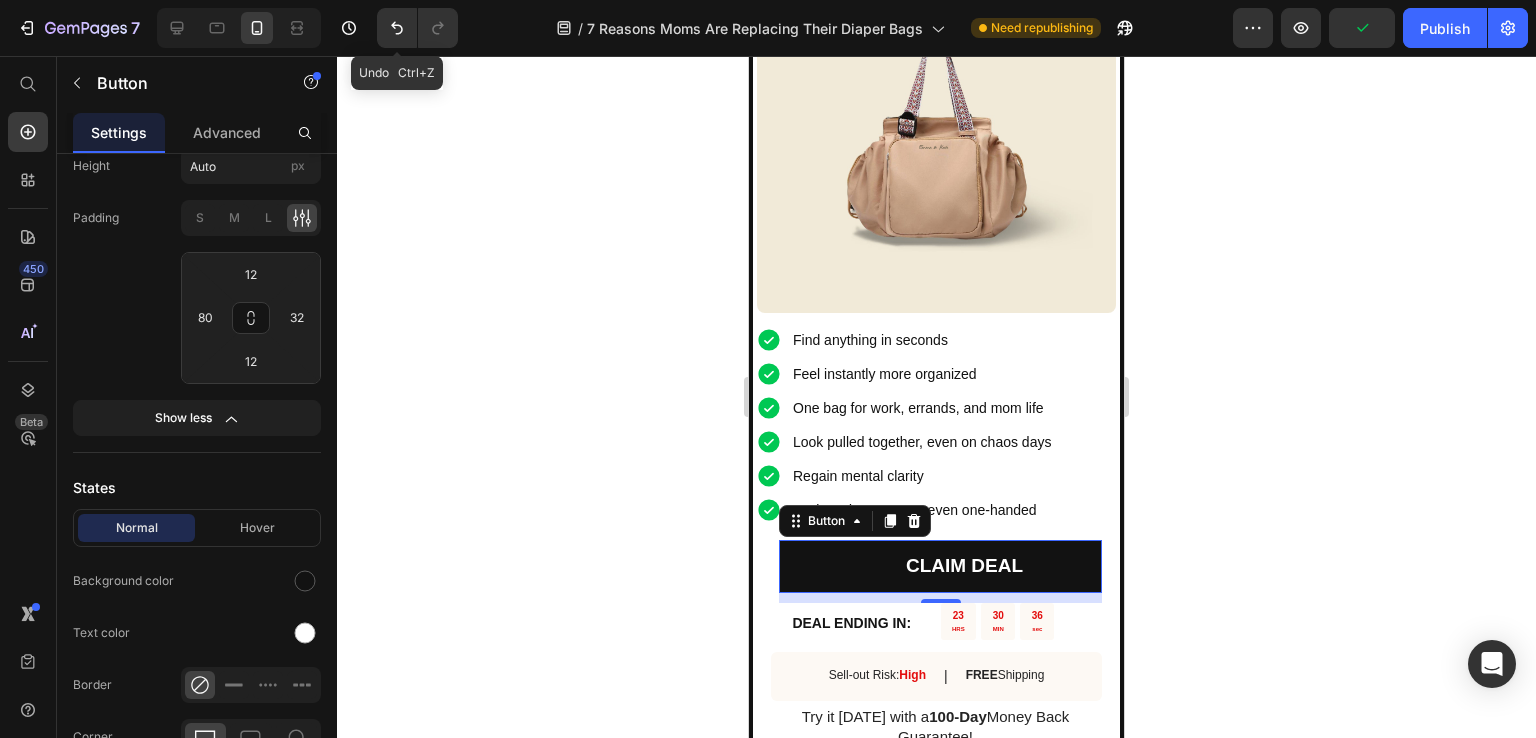 type on "32" 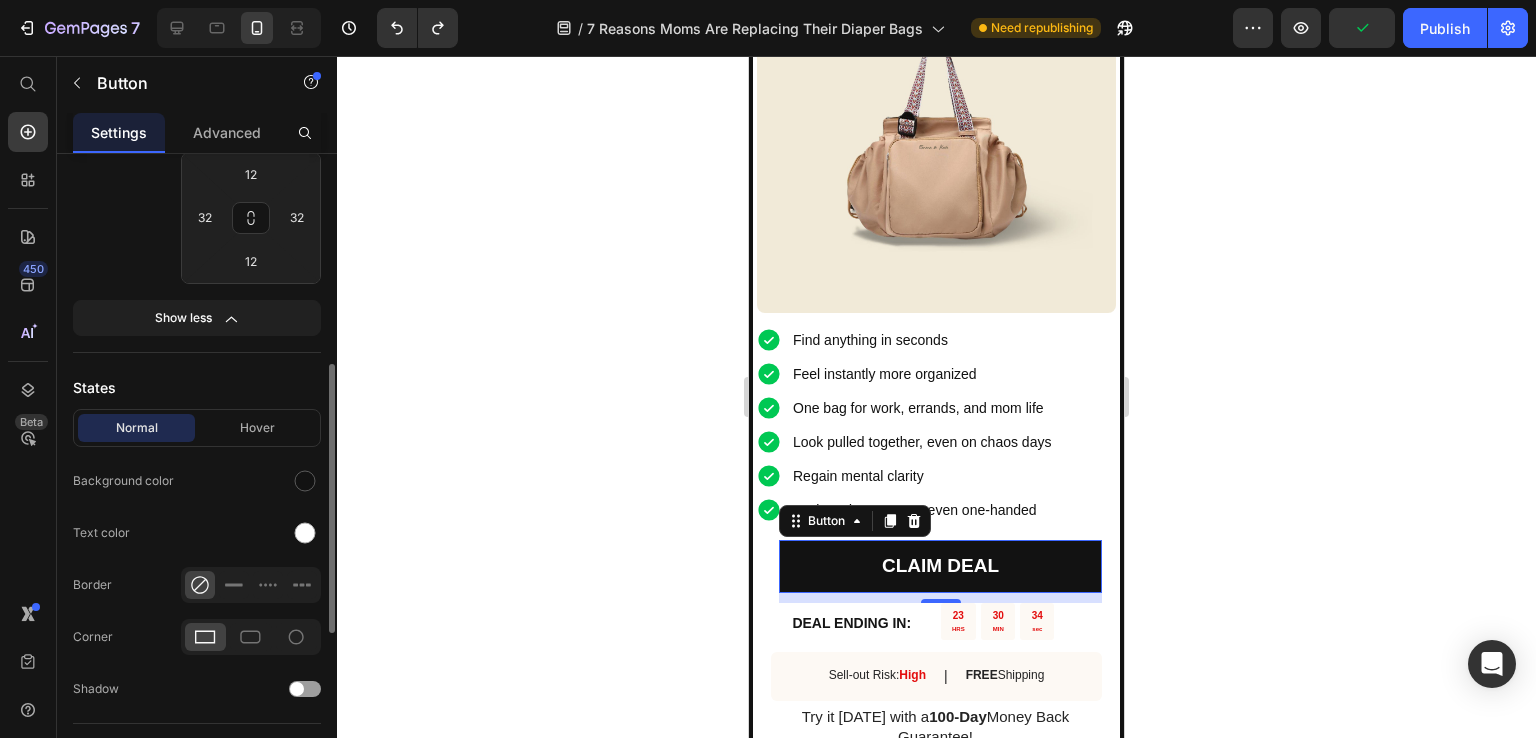 scroll, scrollTop: 600, scrollLeft: 0, axis: vertical 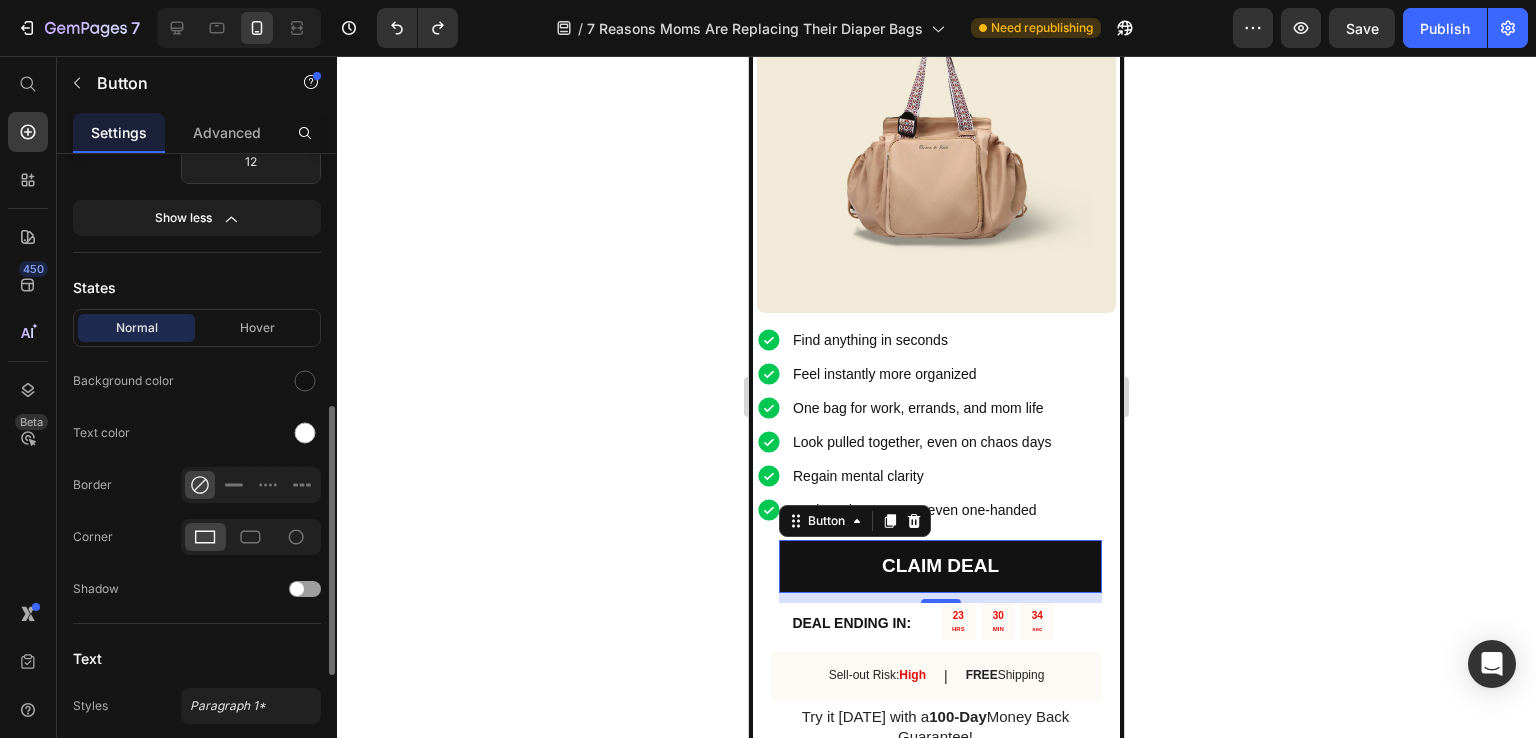 click 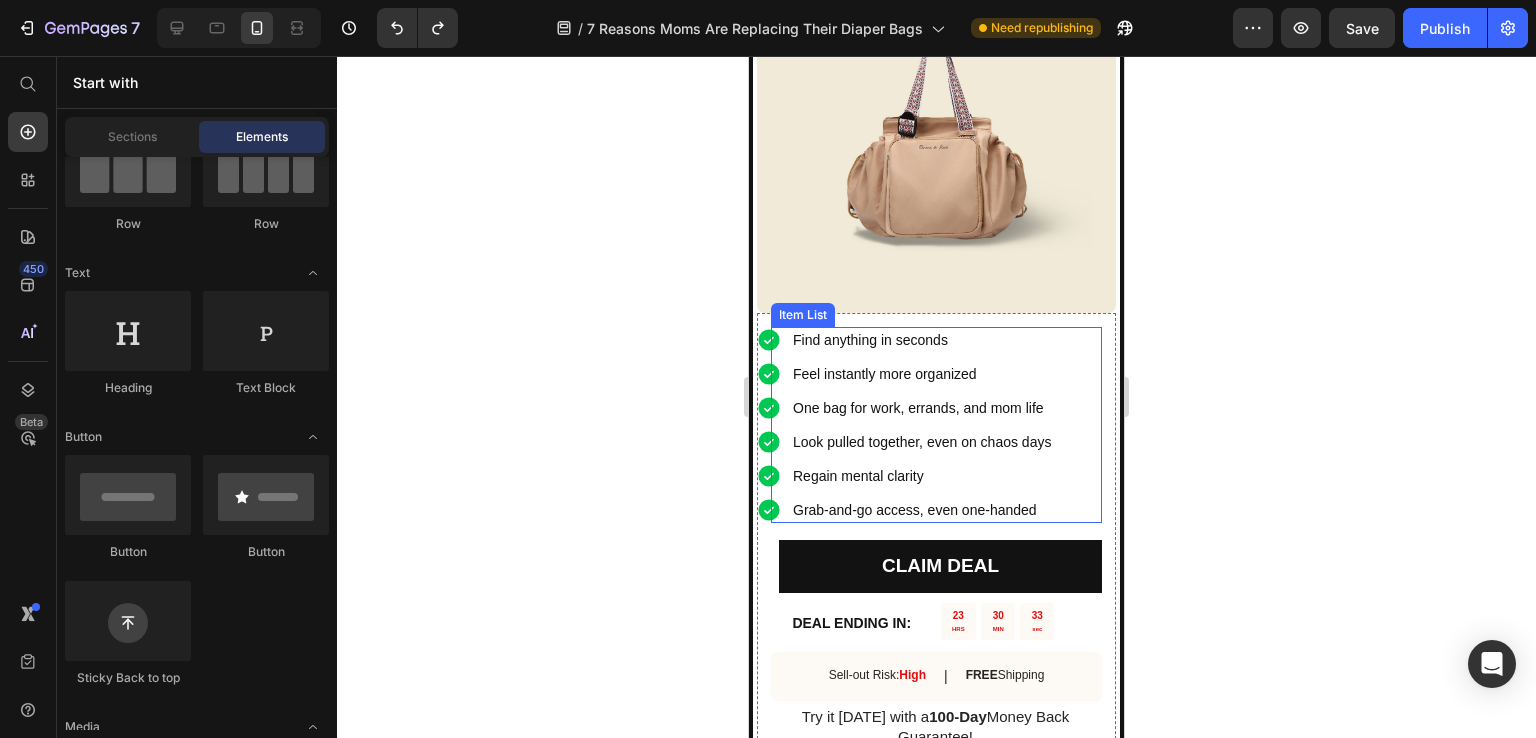 click on "Find anything in seconds Feel instantly more organized One bag for work, errands, and mom life Look pulled together, even on chaos days Regain mental clarity Grab-and-go access, even one-handed" at bounding box center [905, 425] 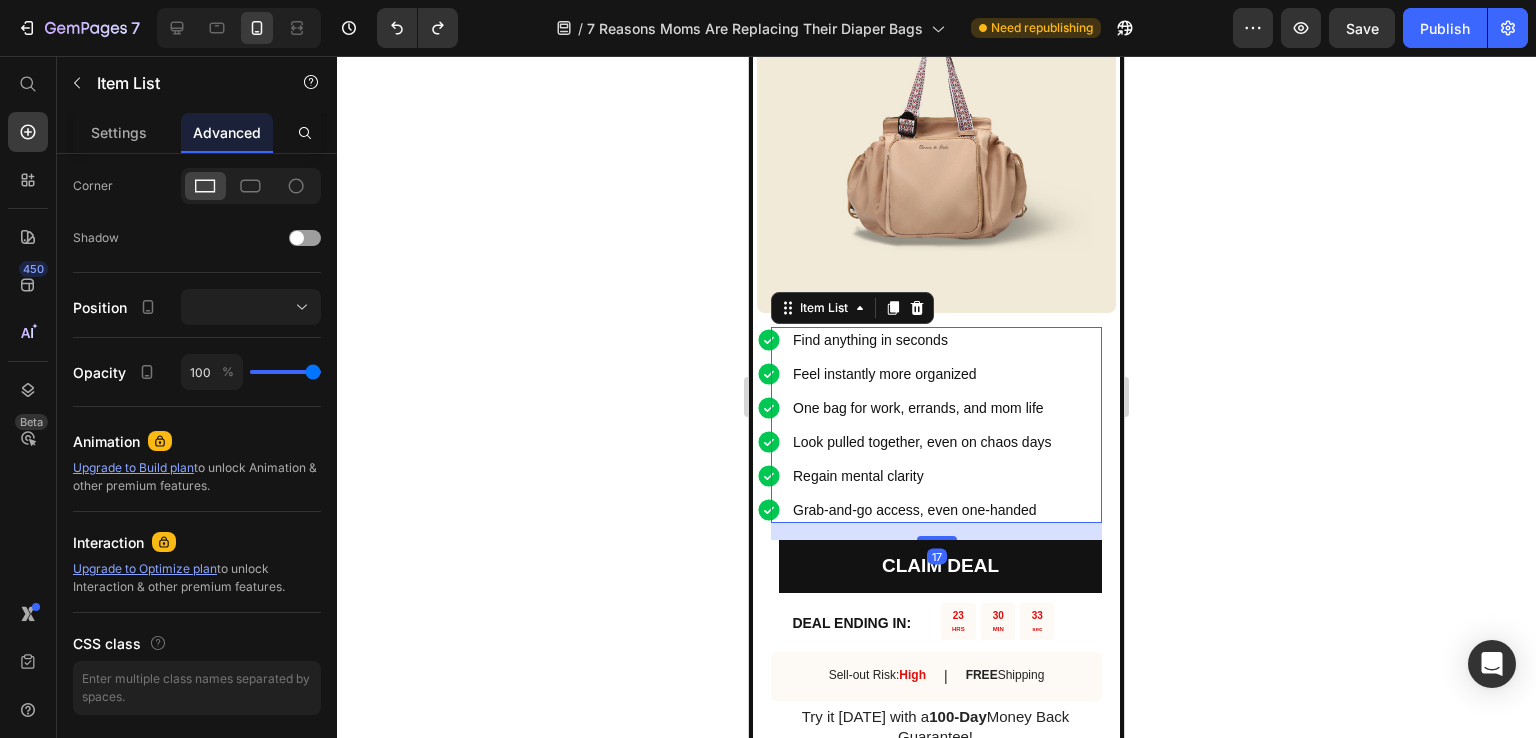 scroll, scrollTop: 0, scrollLeft: 0, axis: both 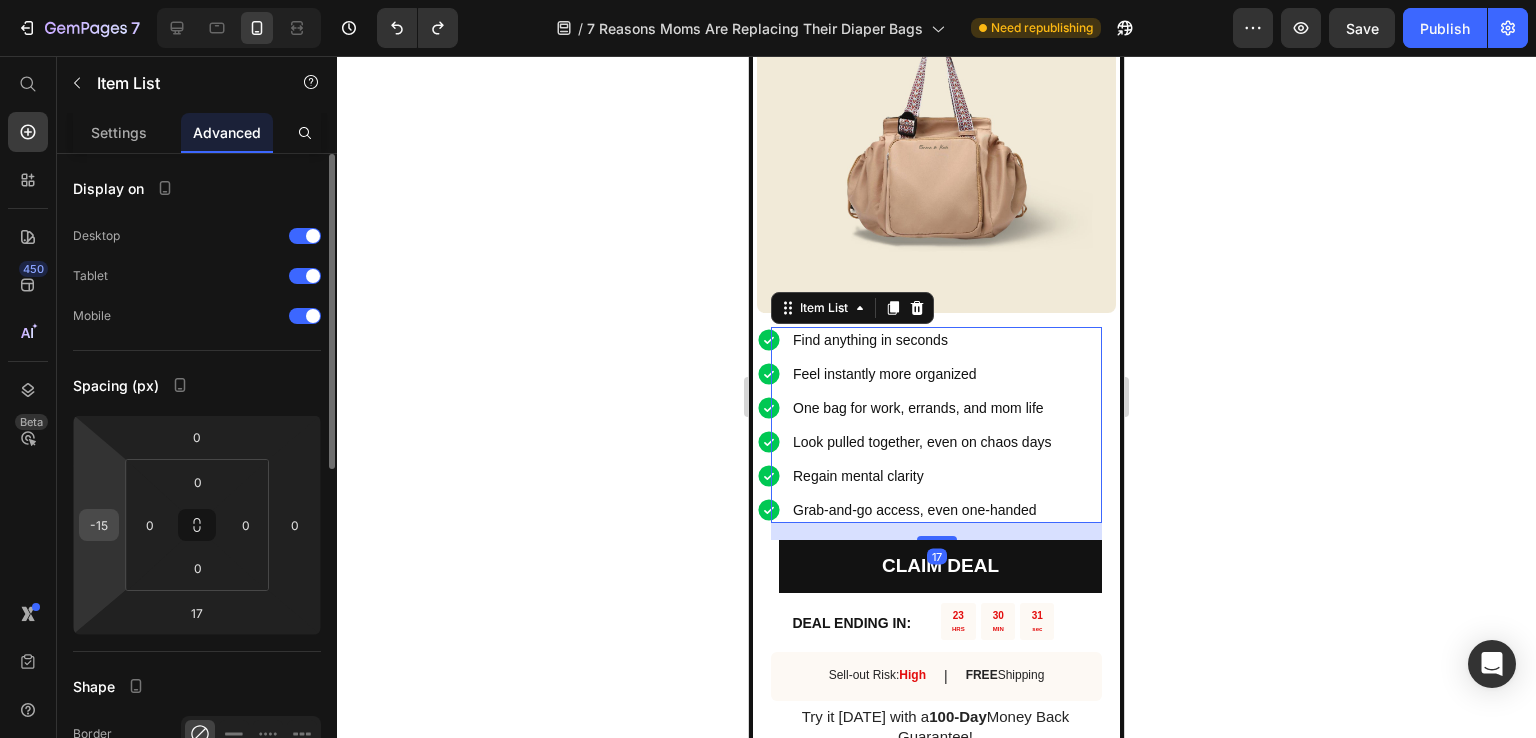 click on "-15" at bounding box center [99, 525] 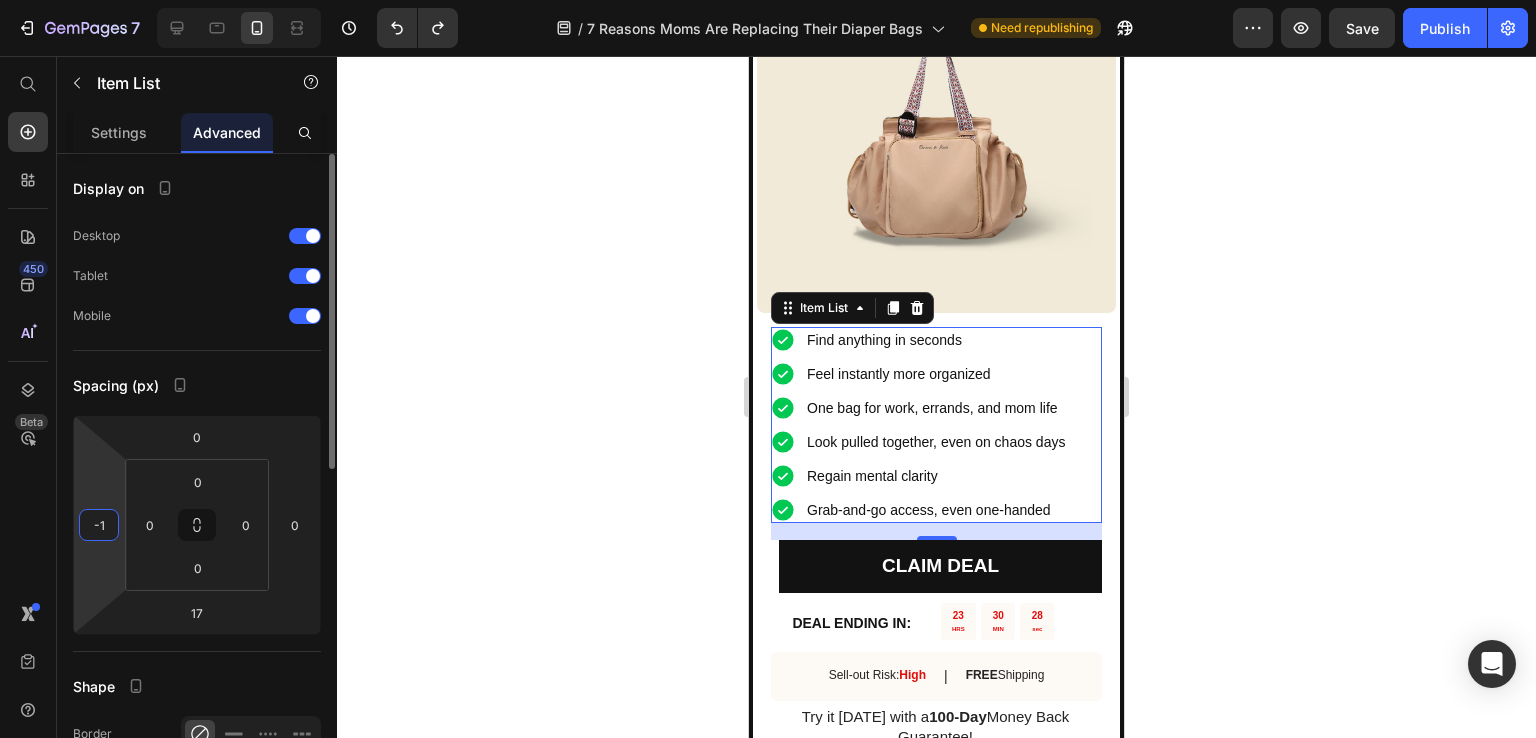 type on "-10" 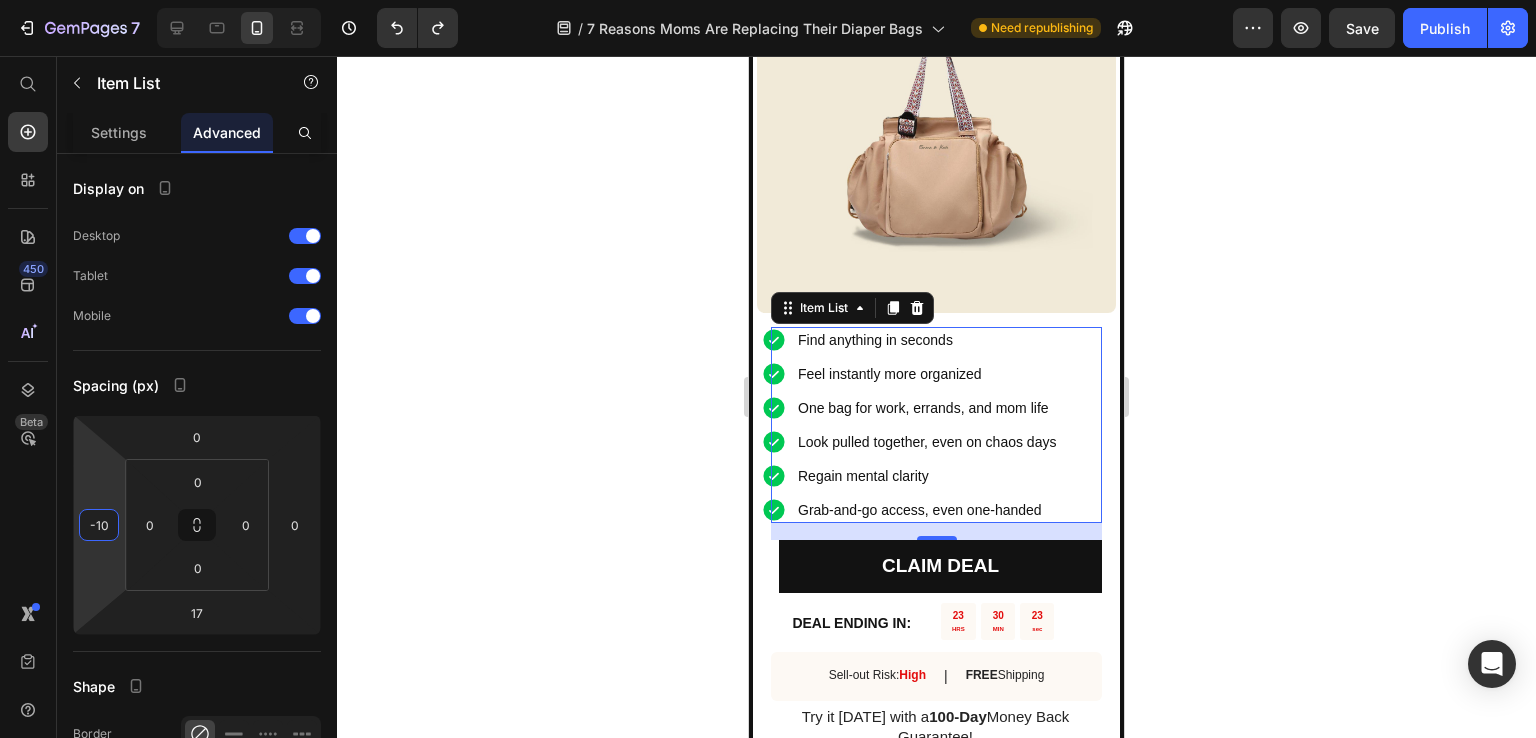 click 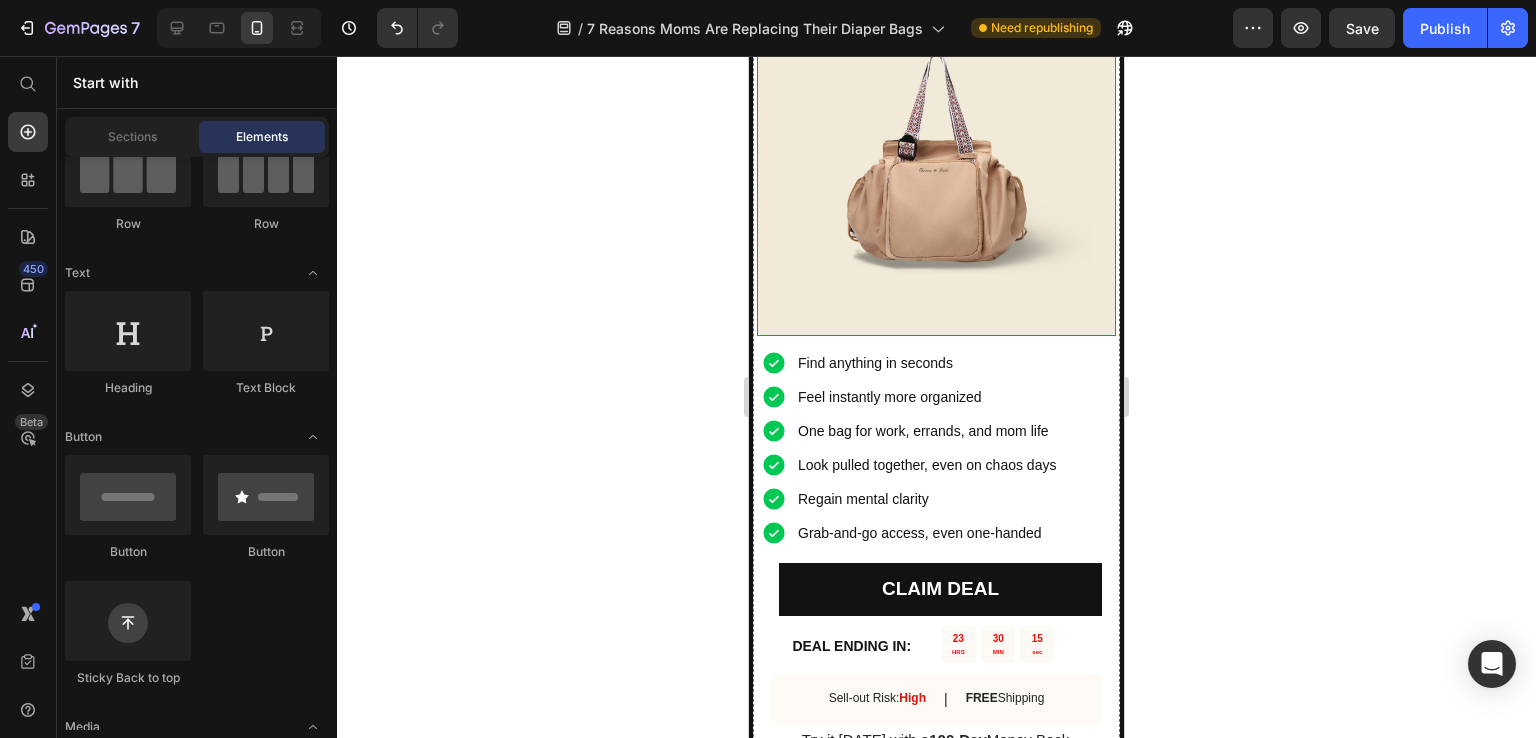 scroll, scrollTop: 5700, scrollLeft: 0, axis: vertical 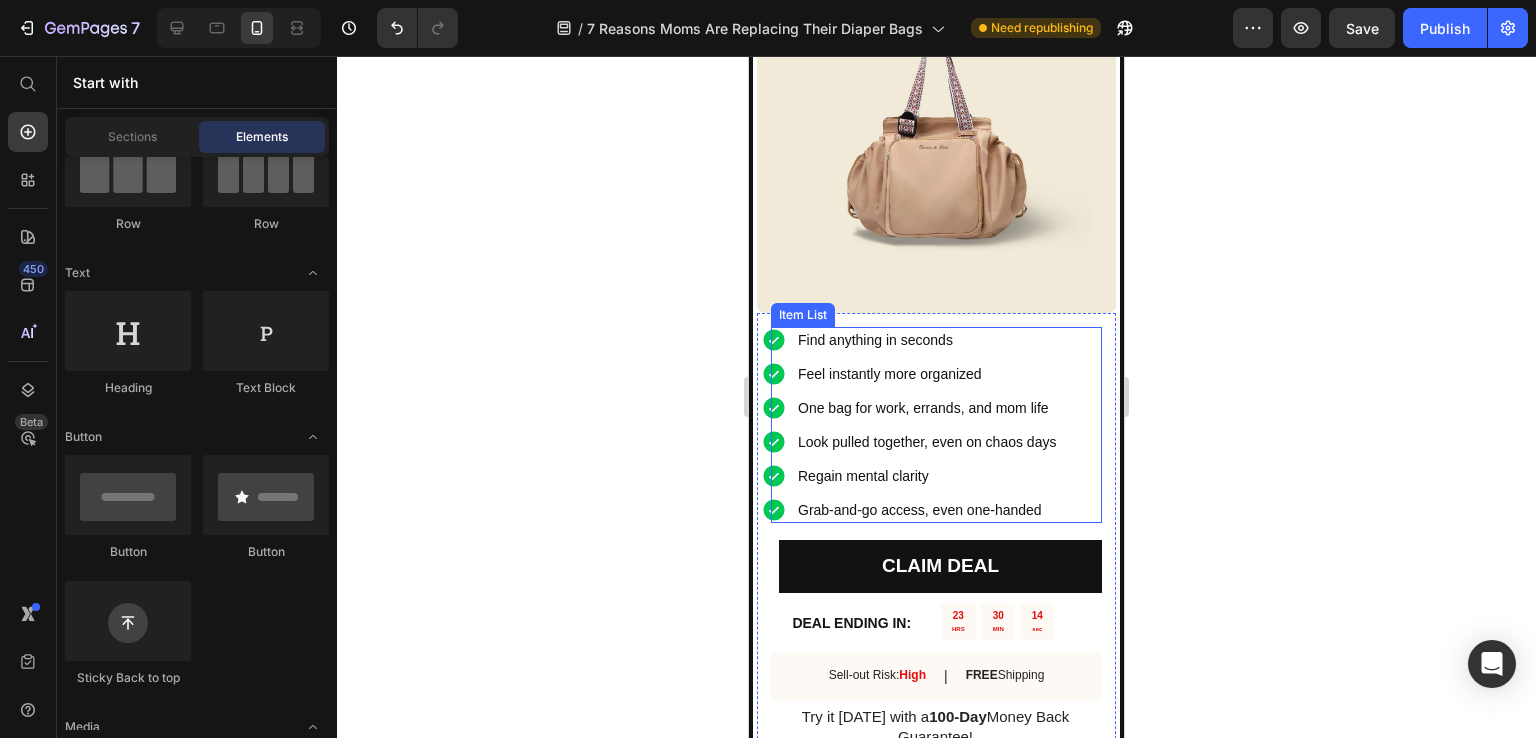 click on "Grab-and-go access, even one-handed" at bounding box center (927, 510) 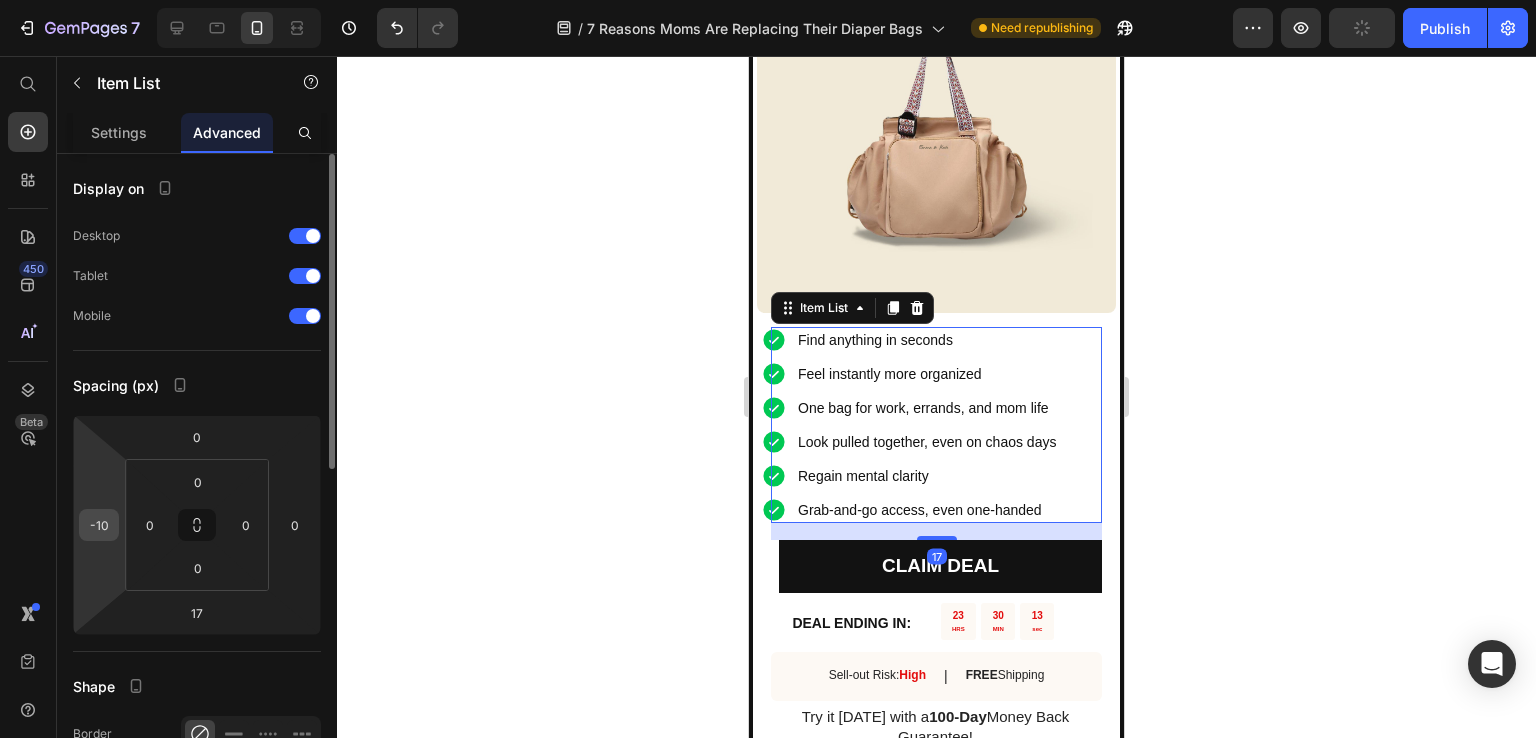 click on "-10" at bounding box center (99, 525) 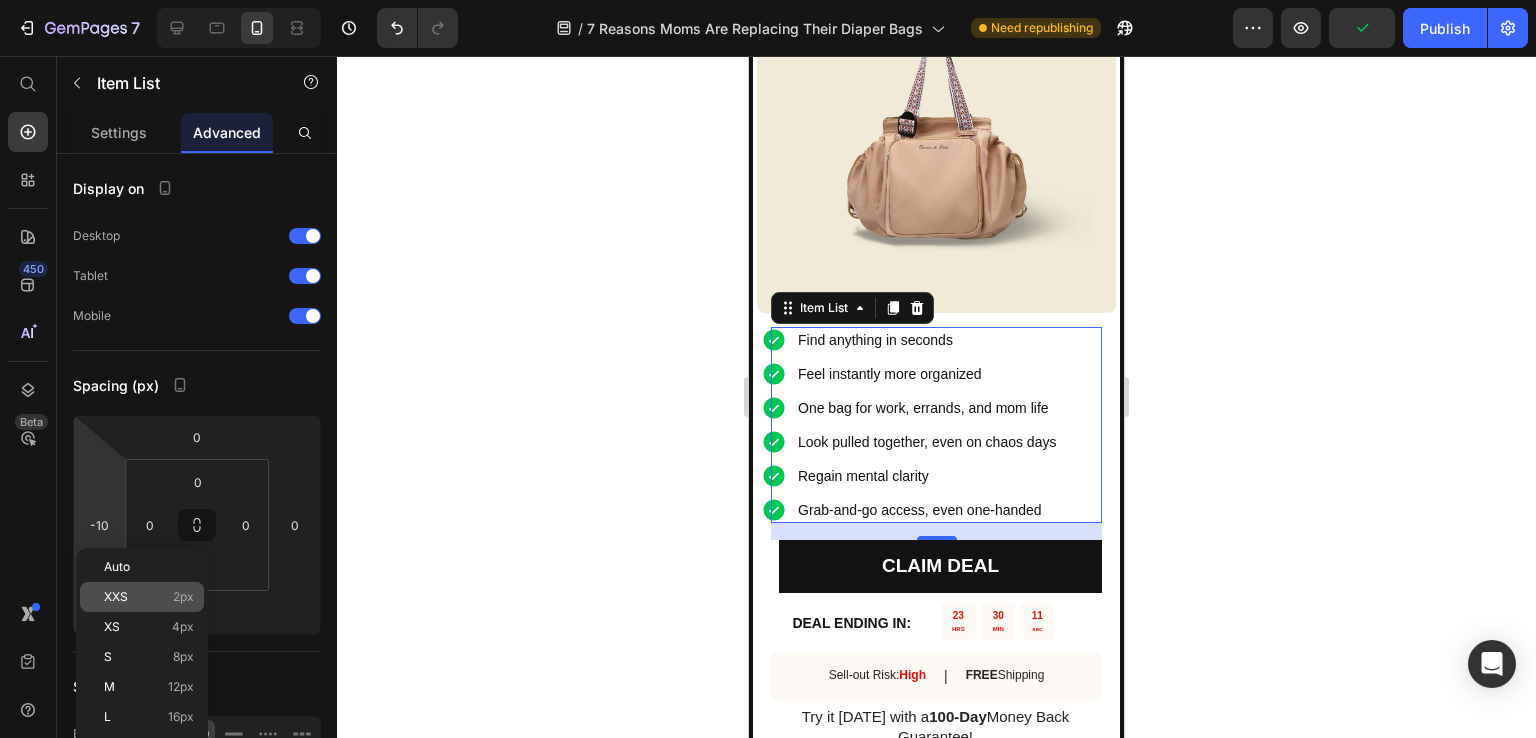 click on "XXS 2px" 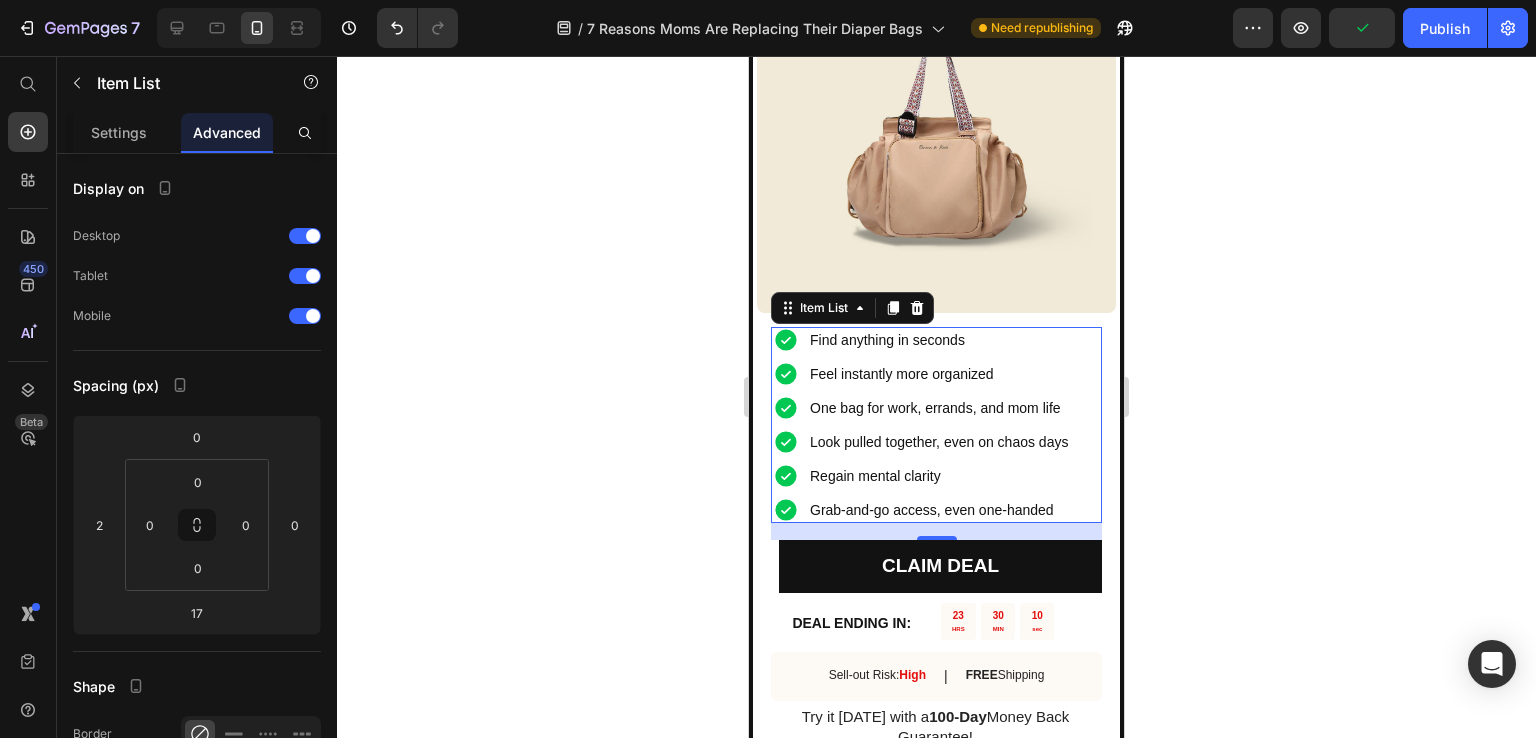 click 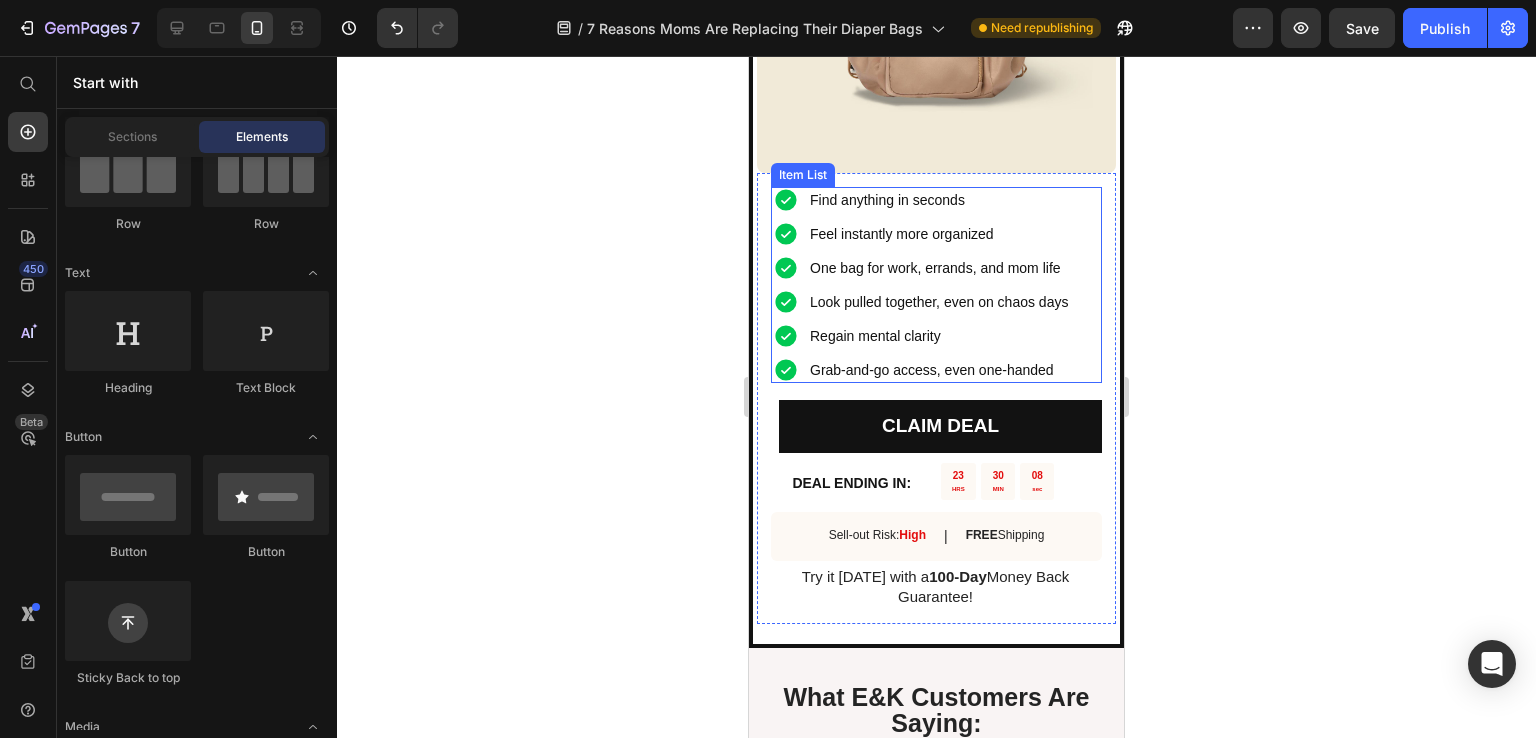 scroll, scrollTop: 6000, scrollLeft: 0, axis: vertical 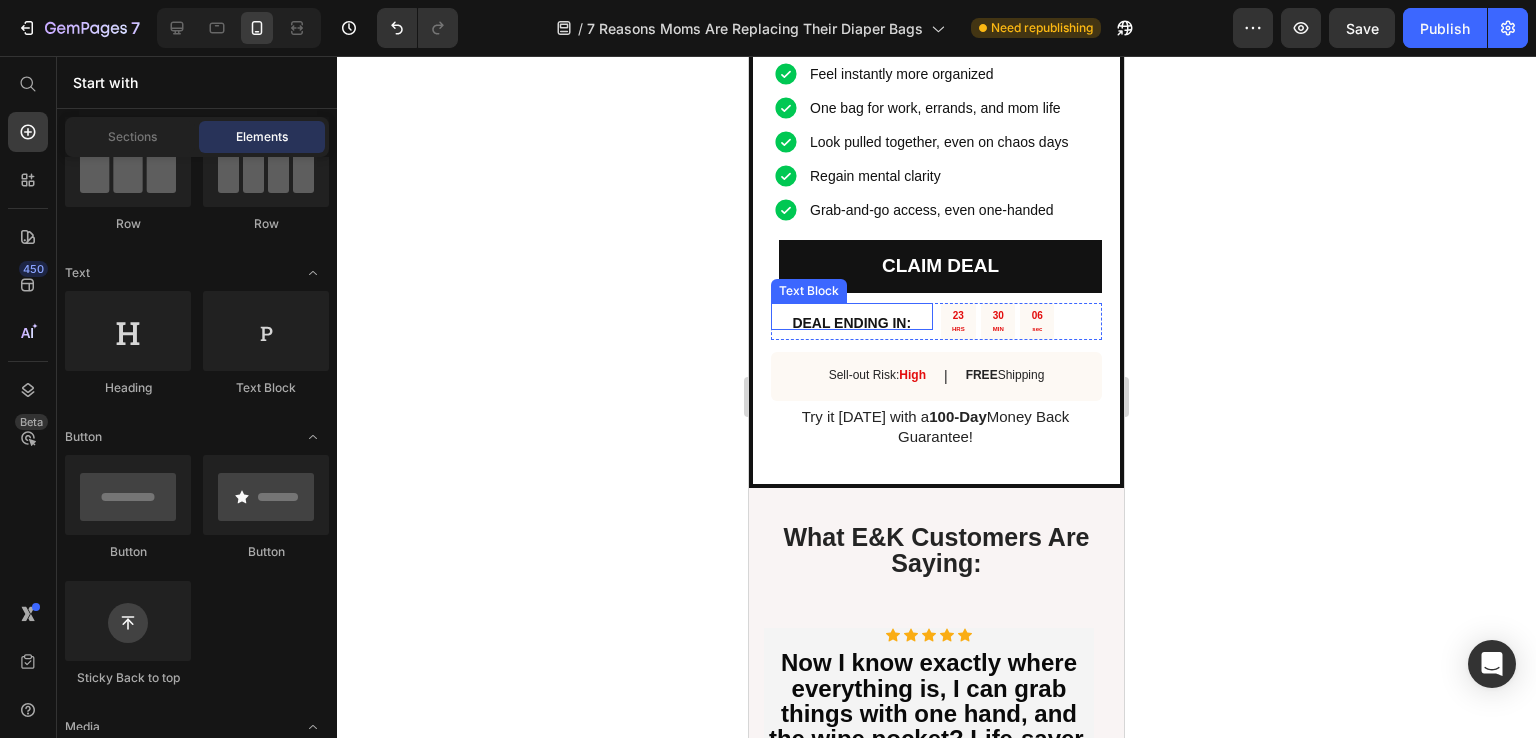 click on "DEAL ENDING IN:" at bounding box center (851, 323) 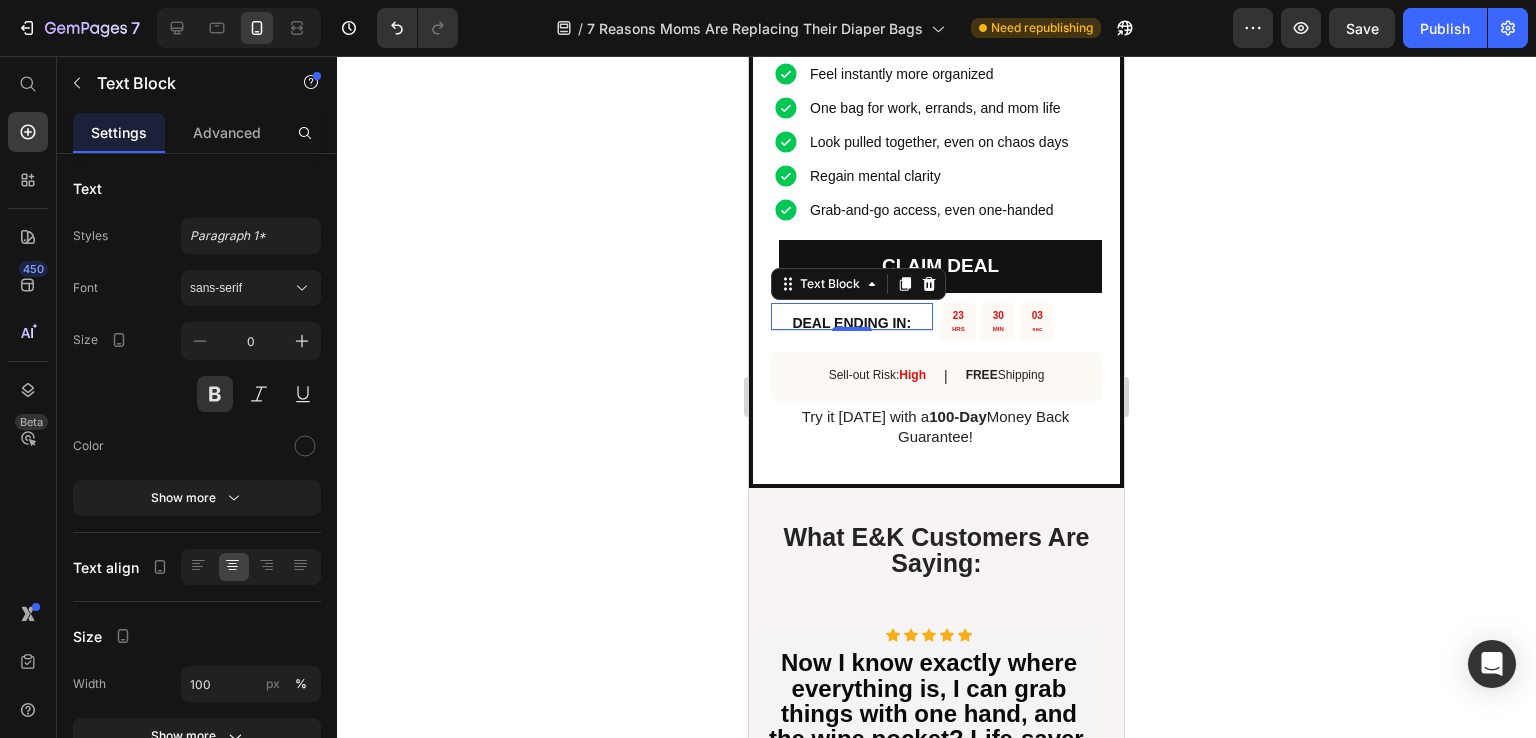 click on "DEAL ENDING IN:" at bounding box center (852, 316) 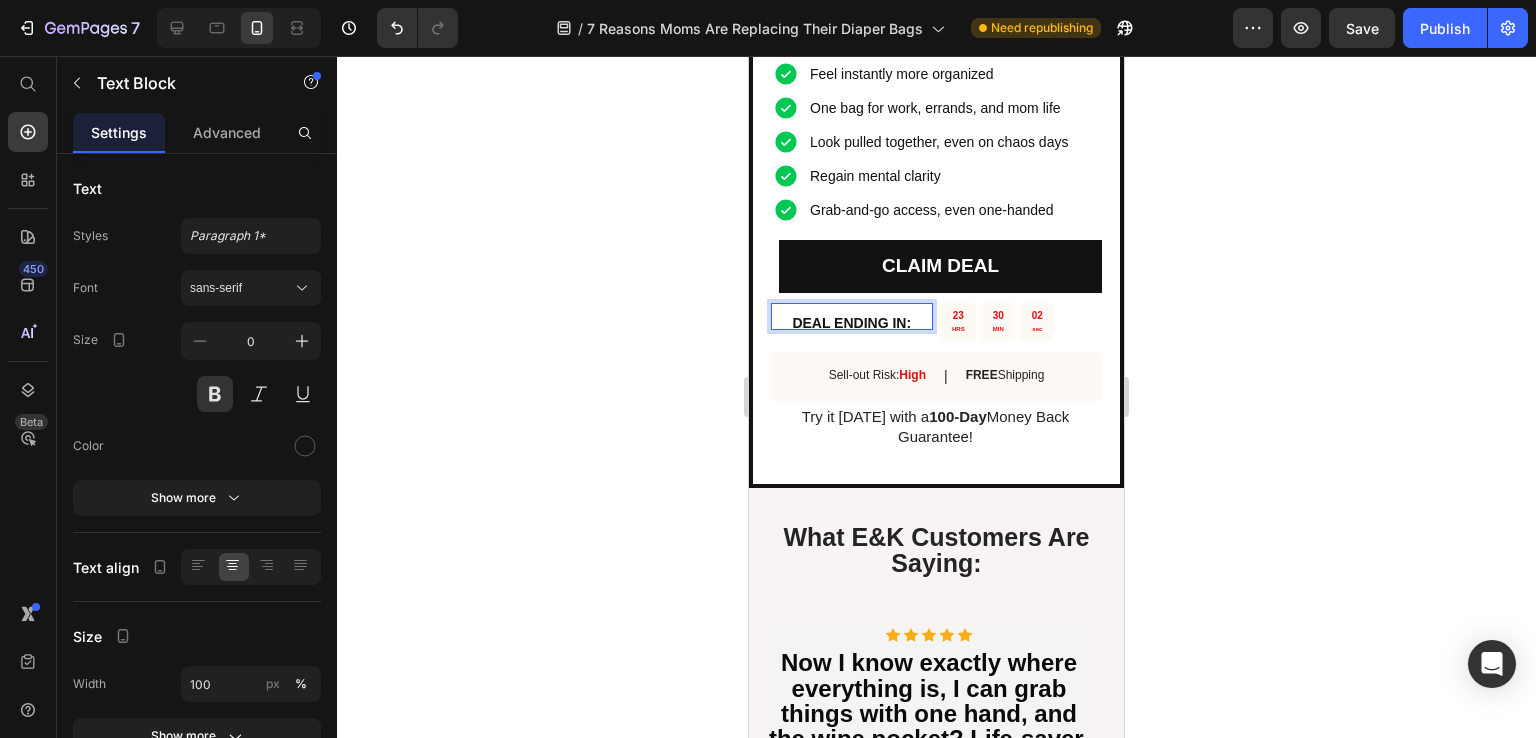 click on "DEAL ENDING IN:" at bounding box center [851, 323] 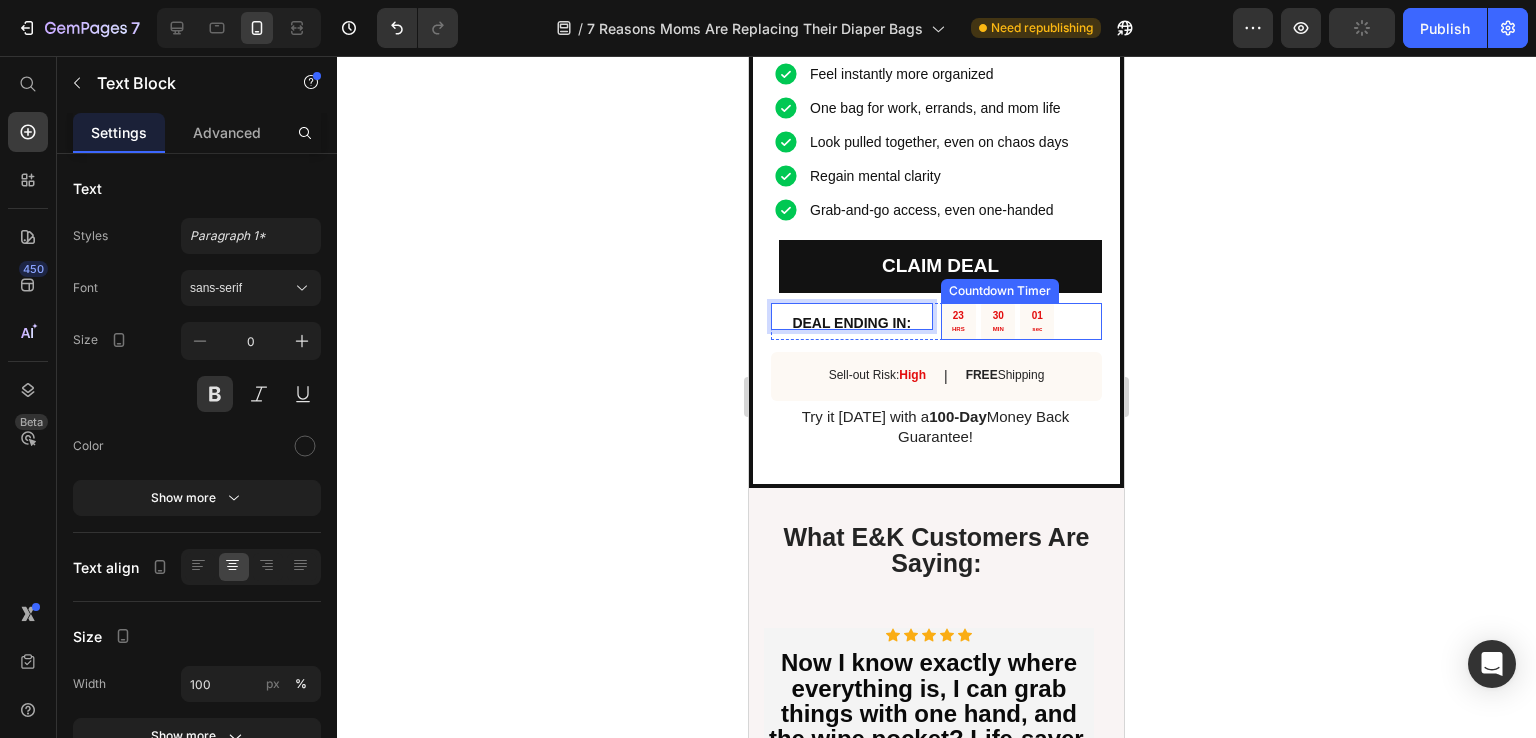 drag, startPoint x: 806, startPoint y: 345, endPoint x: 958, endPoint y: 347, distance: 152.01315 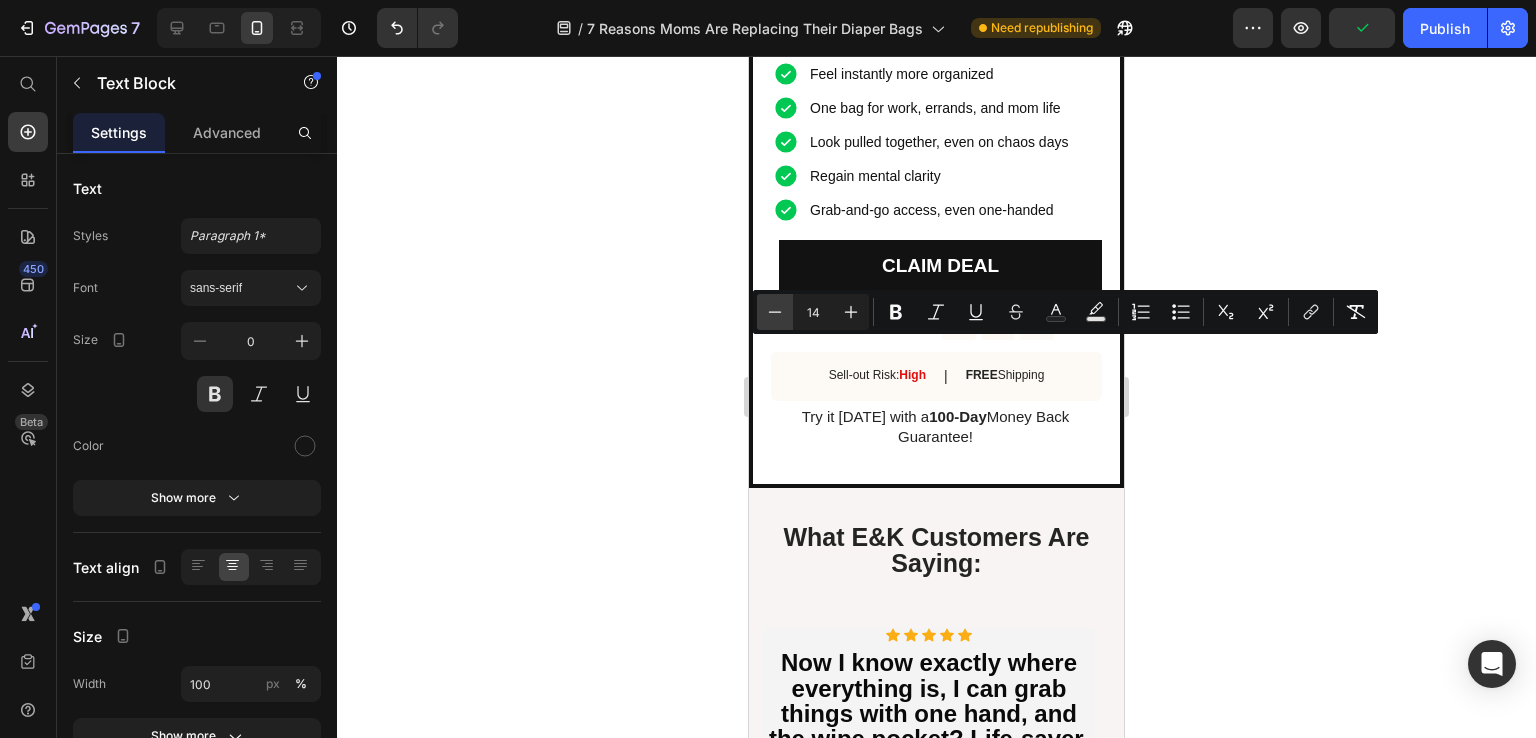 click 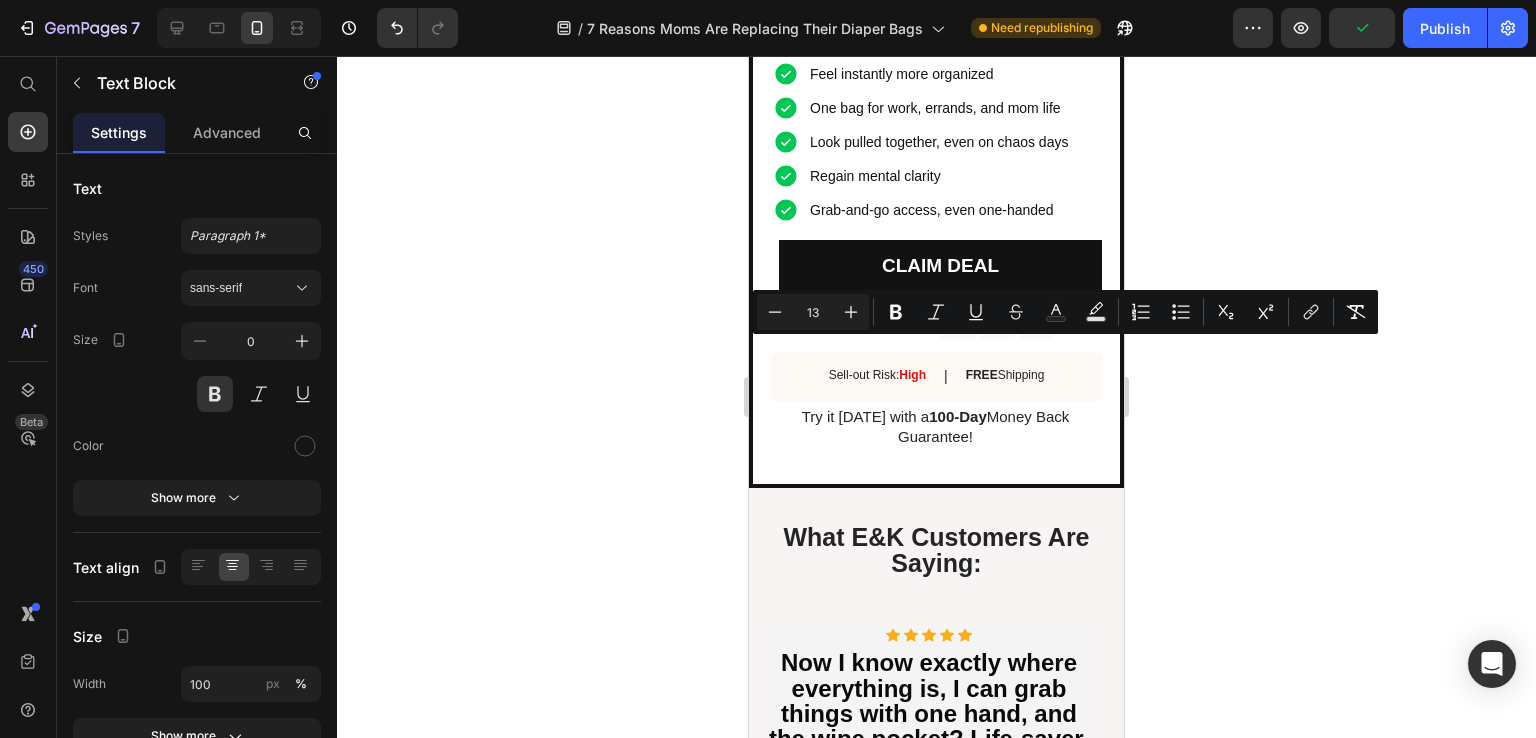 click 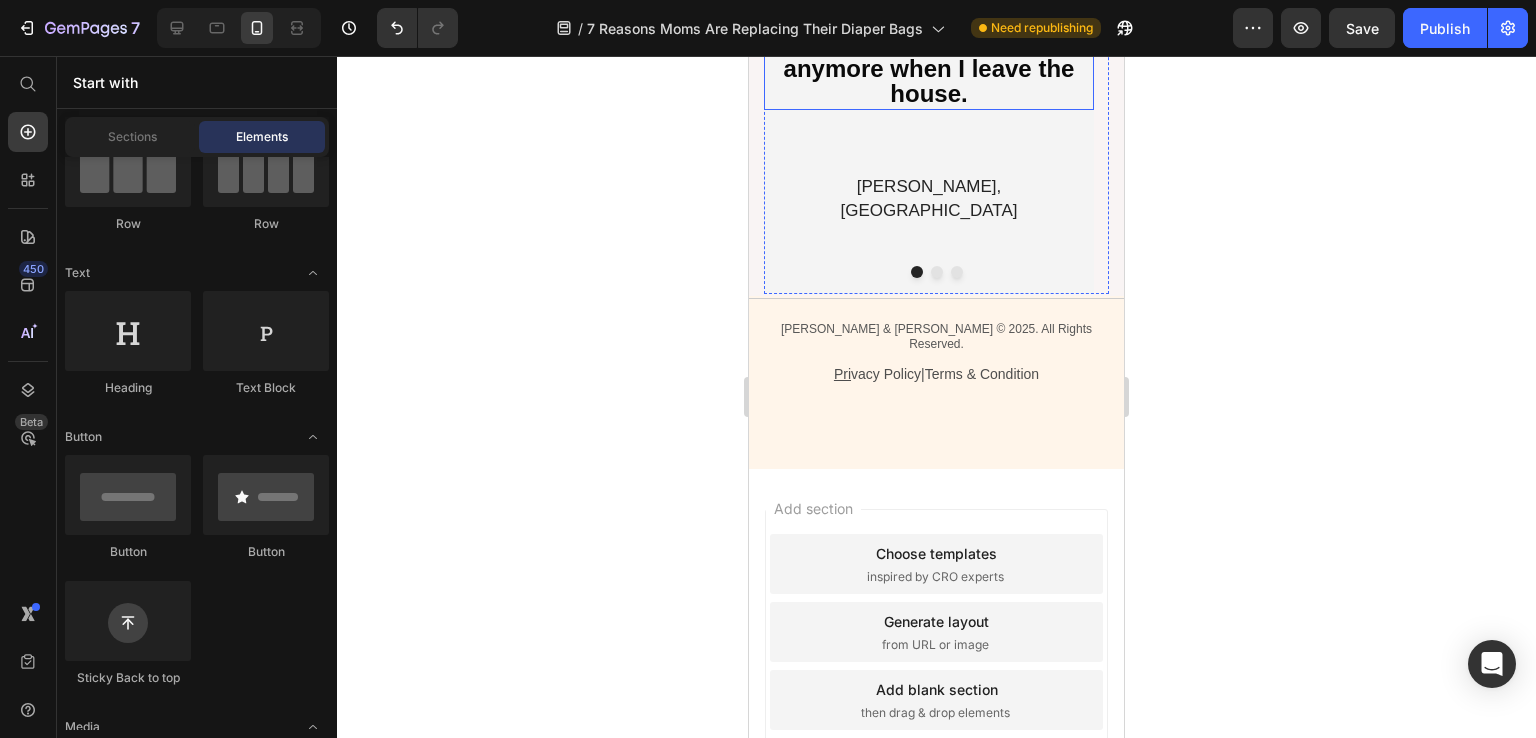 scroll, scrollTop: 6320, scrollLeft: 0, axis: vertical 